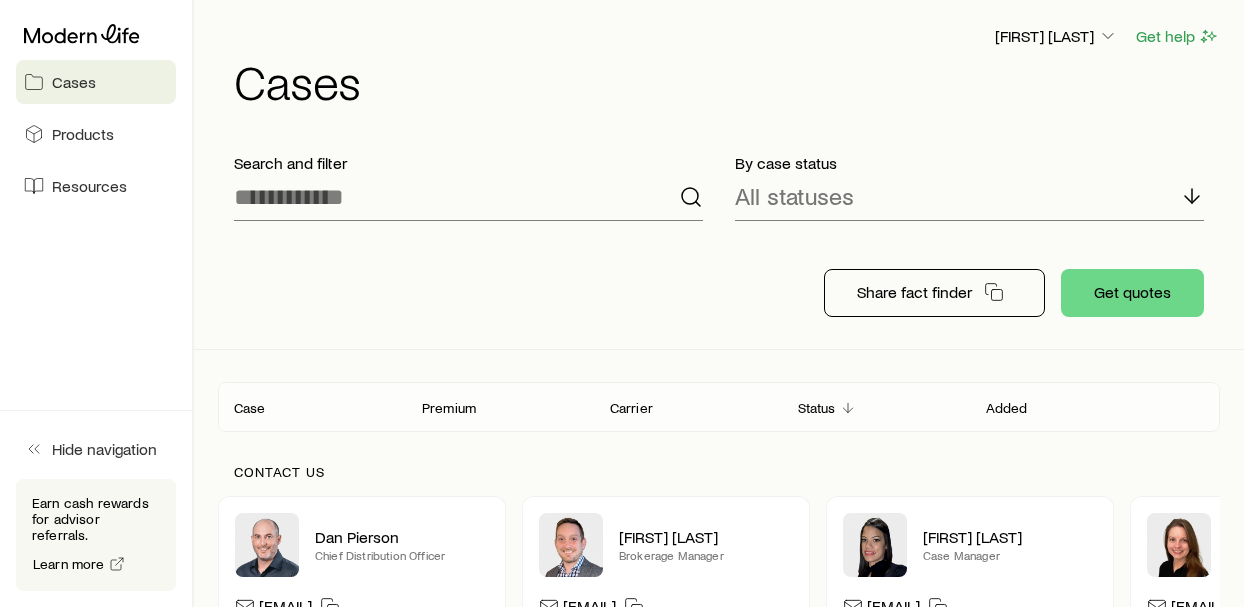 scroll, scrollTop: 0, scrollLeft: 0, axis: both 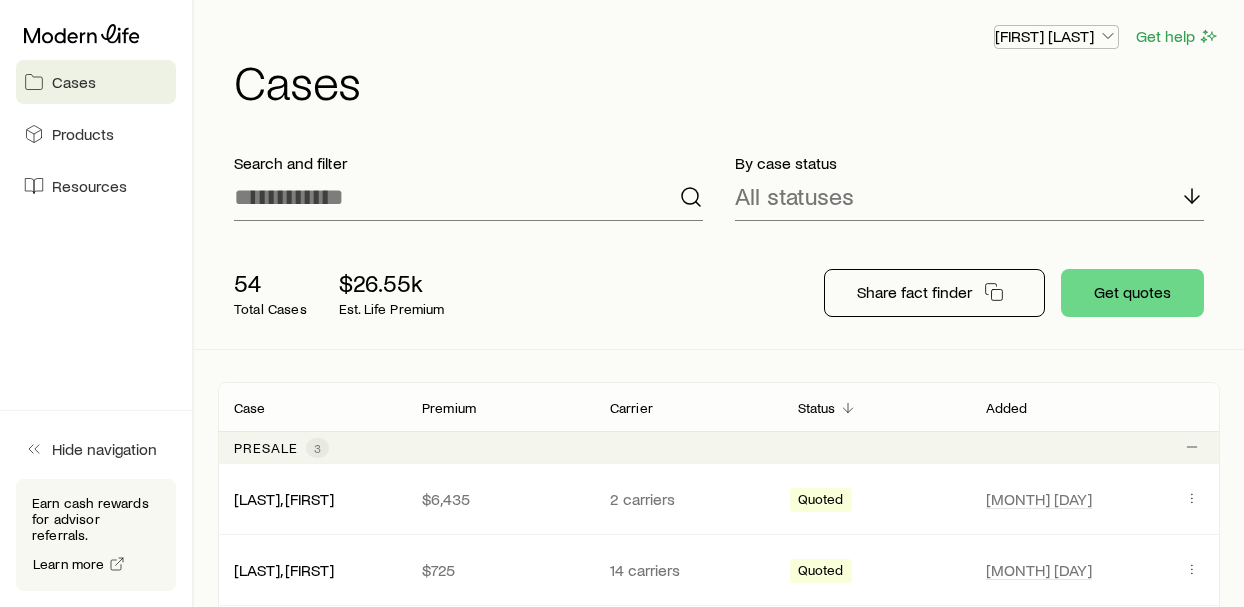 drag, startPoint x: 1040, startPoint y: 28, endPoint x: 909, endPoint y: 240, distance: 249.20874 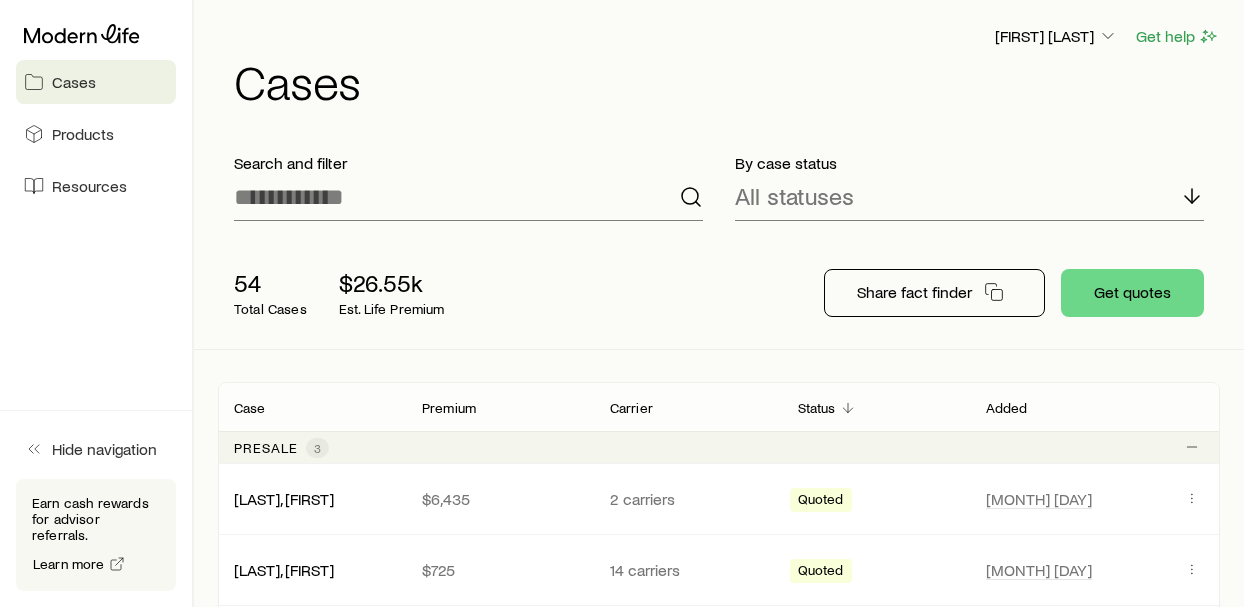 click on "[NUMBER] Total Cases $[VALUE]k Est. Life Premium Share fact finder Get quotes" at bounding box center [719, 293] 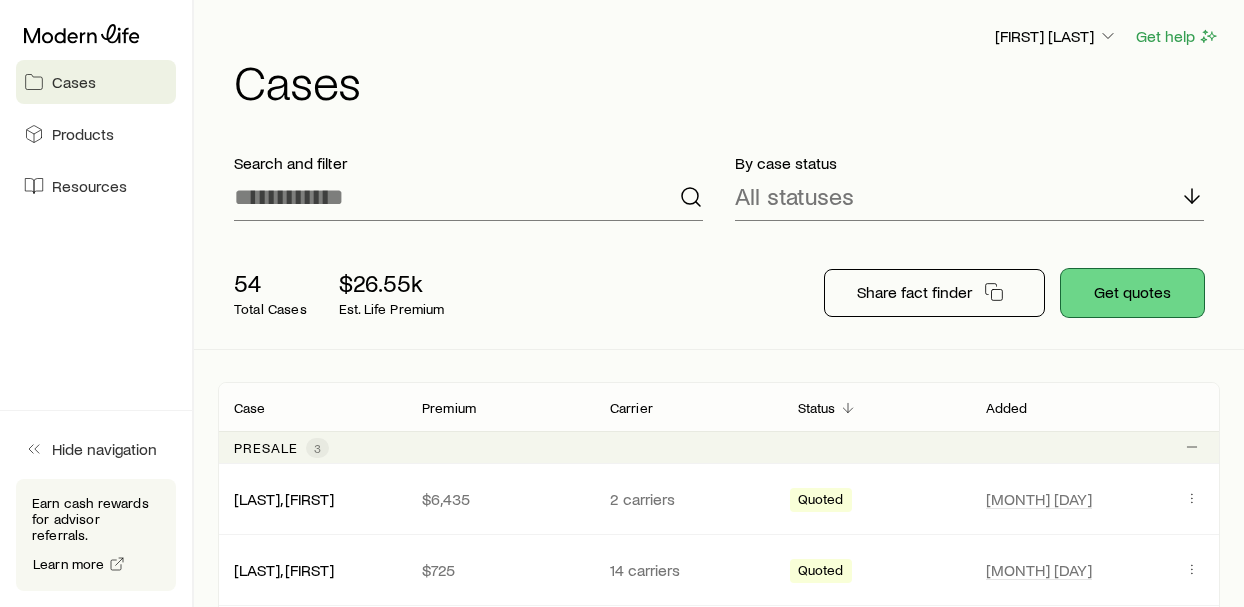 click on "Get quotes" at bounding box center [1132, 293] 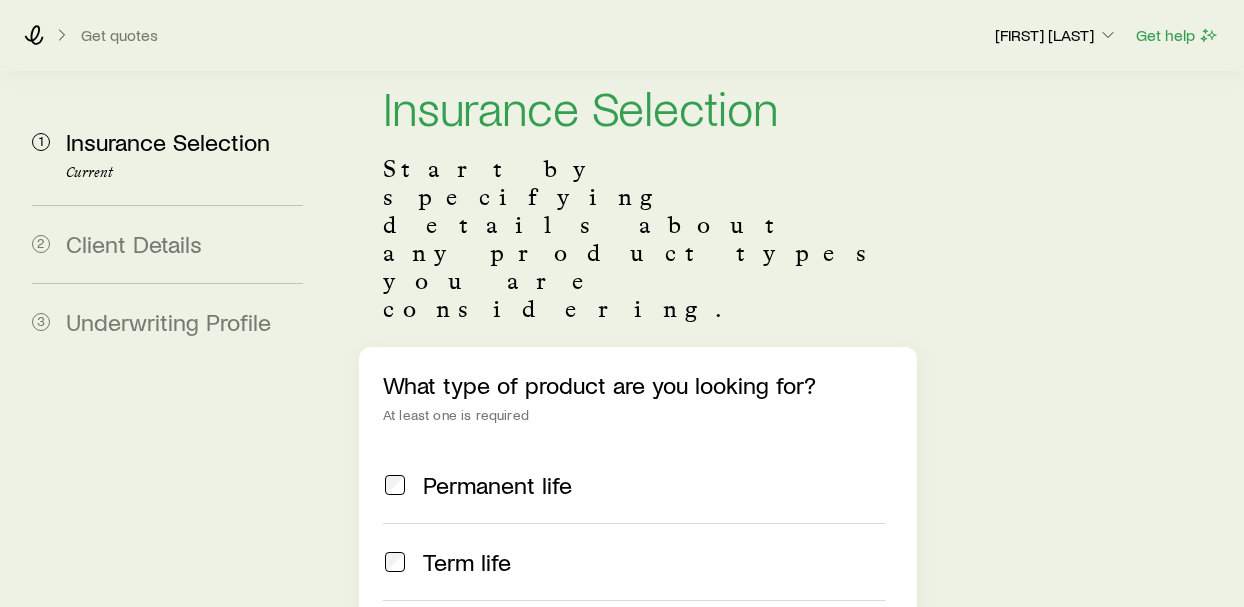 click on "Permanent life" at bounding box center [497, 485] 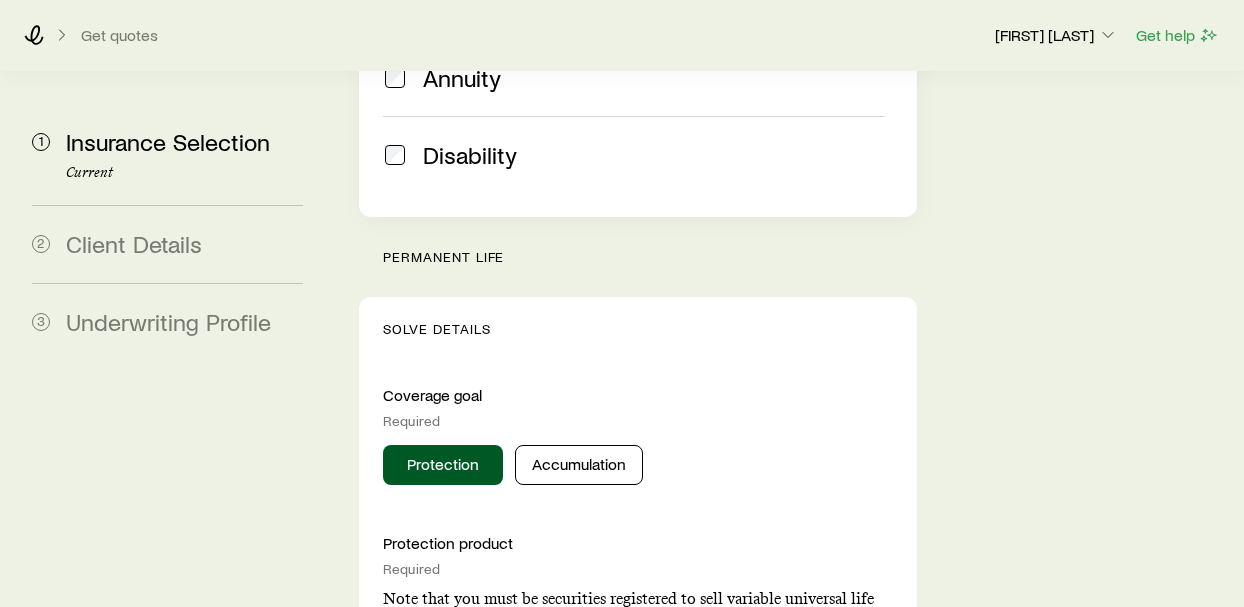 scroll, scrollTop: 698, scrollLeft: 0, axis: vertical 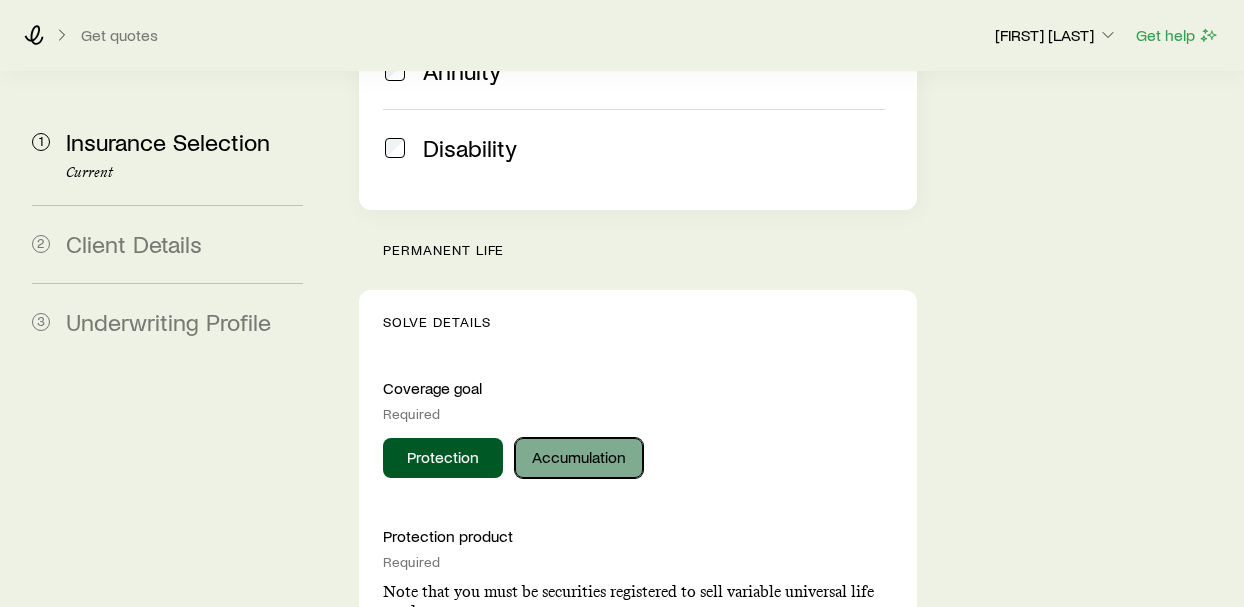 click on "Accumulation" at bounding box center [579, 458] 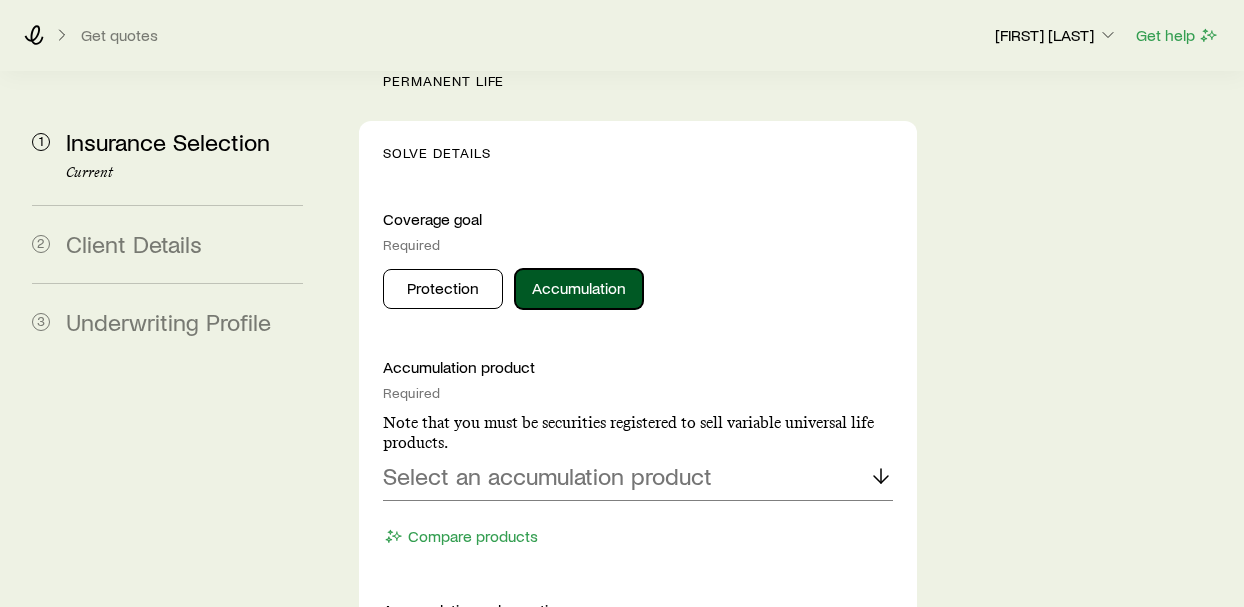 scroll, scrollTop: 870, scrollLeft: 0, axis: vertical 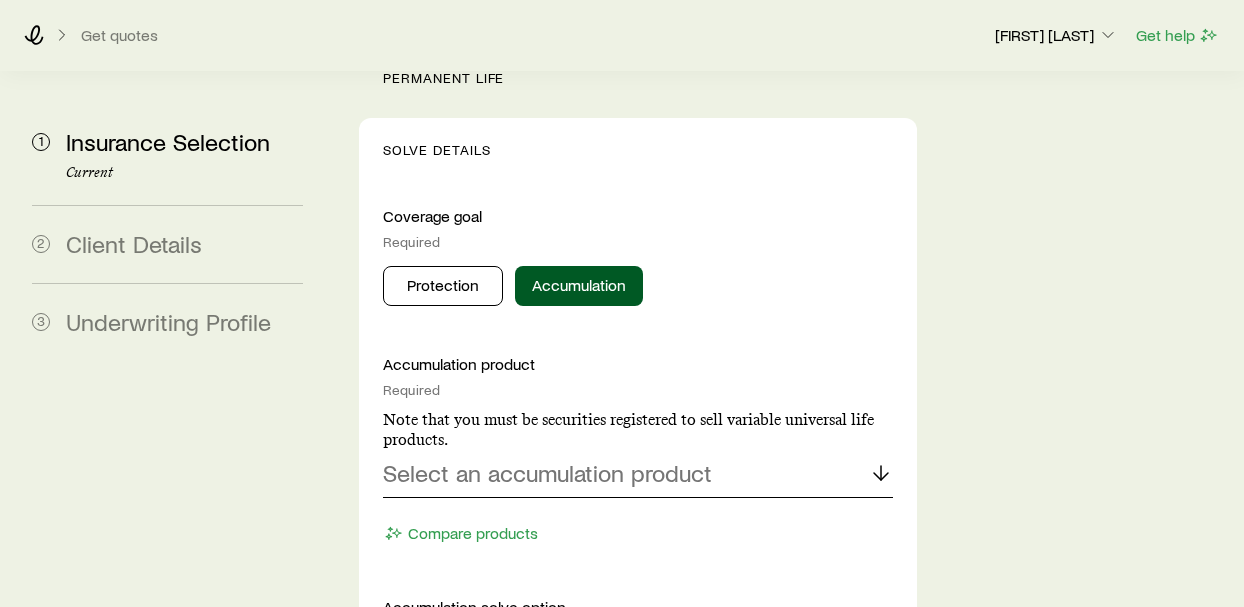 click on "Select an accumulation product" at bounding box center (547, 473) 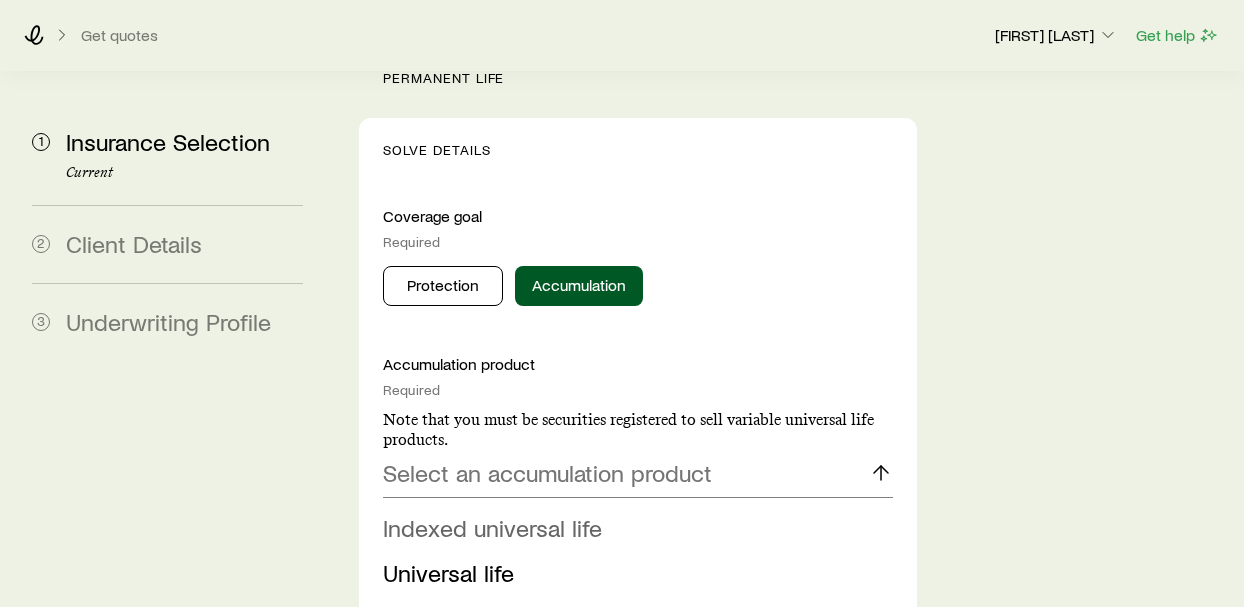 click on "Indexed universal life" at bounding box center [492, 527] 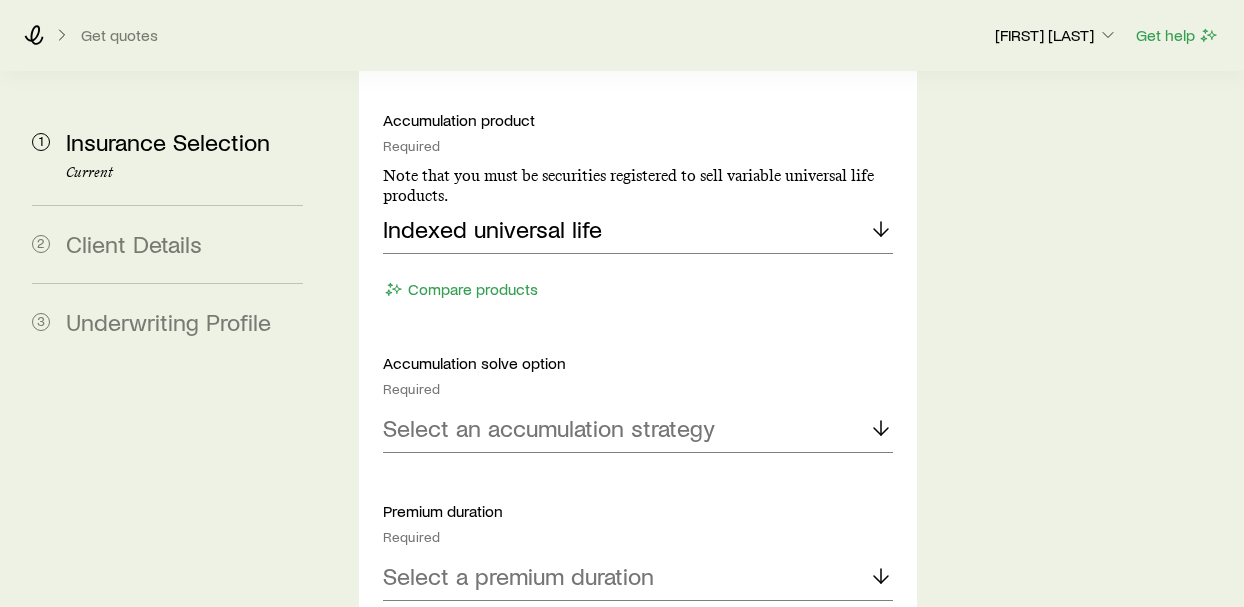 scroll, scrollTop: 1116, scrollLeft: 0, axis: vertical 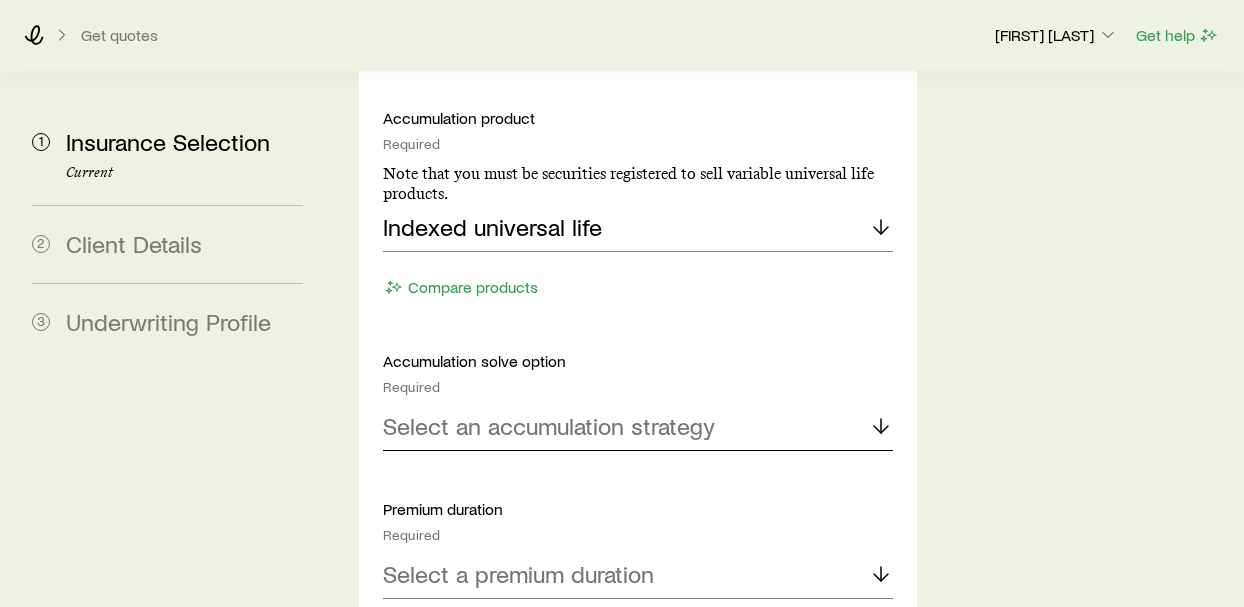 click on "Select an accumulation strategy" at bounding box center [549, 426] 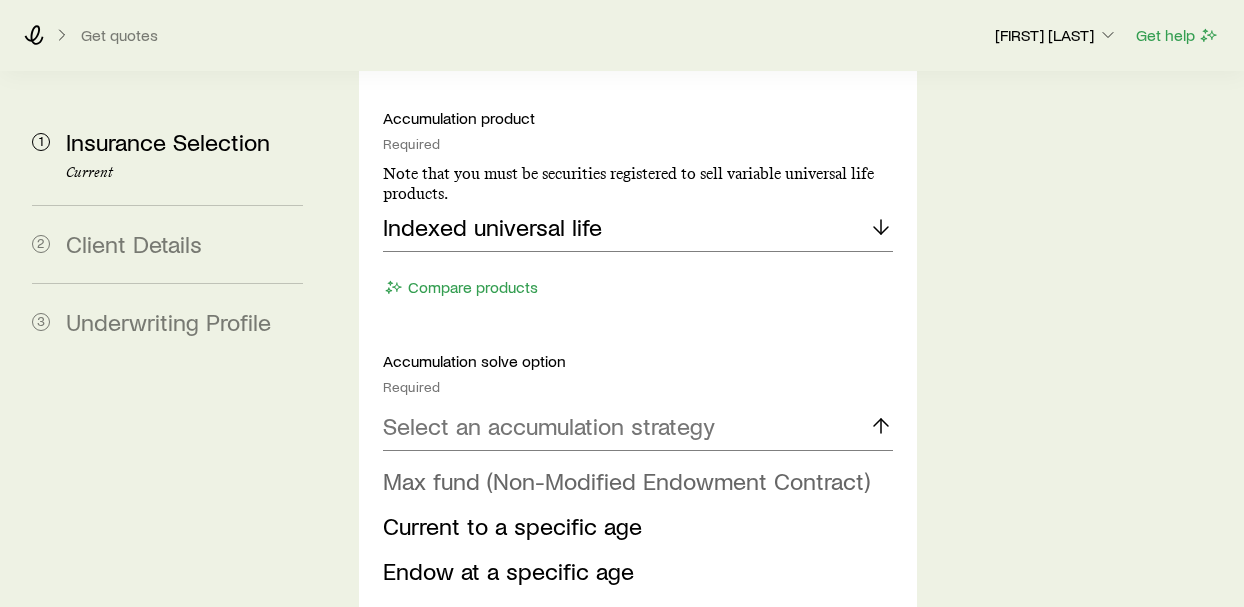 click on "Max fund (Non-Modified Endowment Contract)" at bounding box center (626, 480) 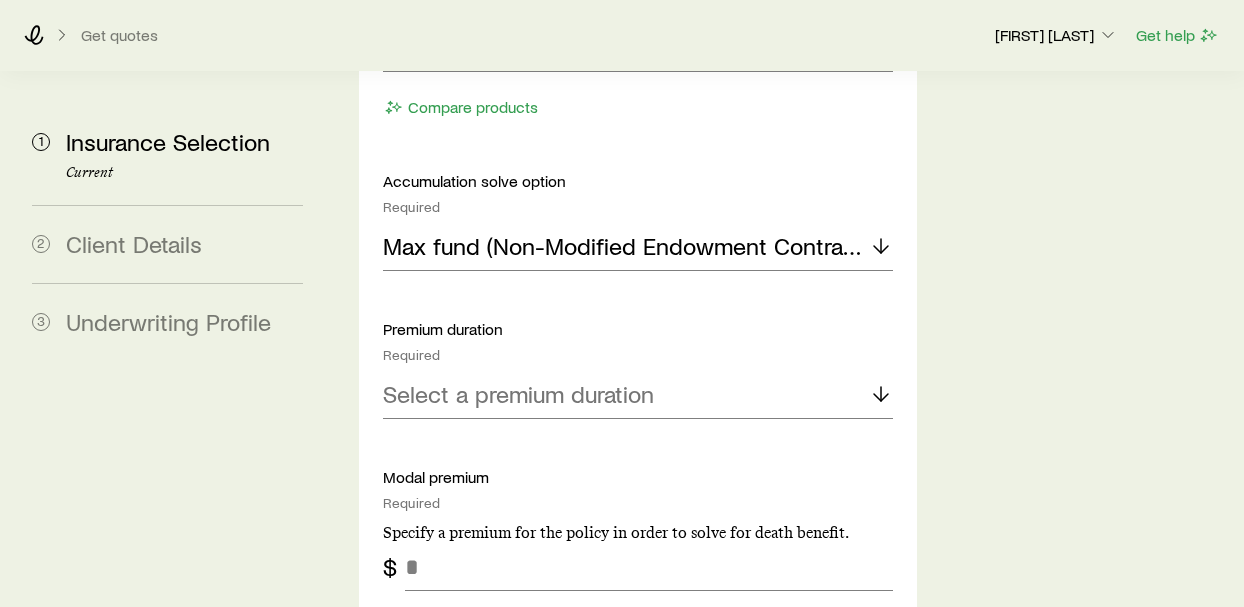 scroll, scrollTop: 1297, scrollLeft: 0, axis: vertical 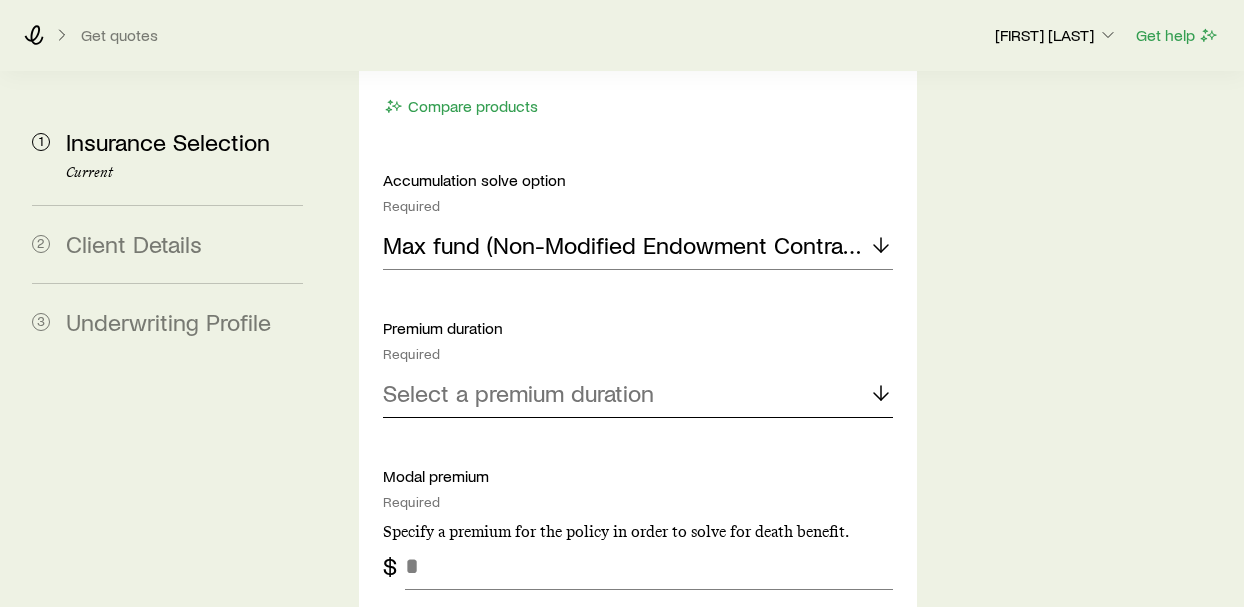 click on "Select a premium duration" at bounding box center (518, 393) 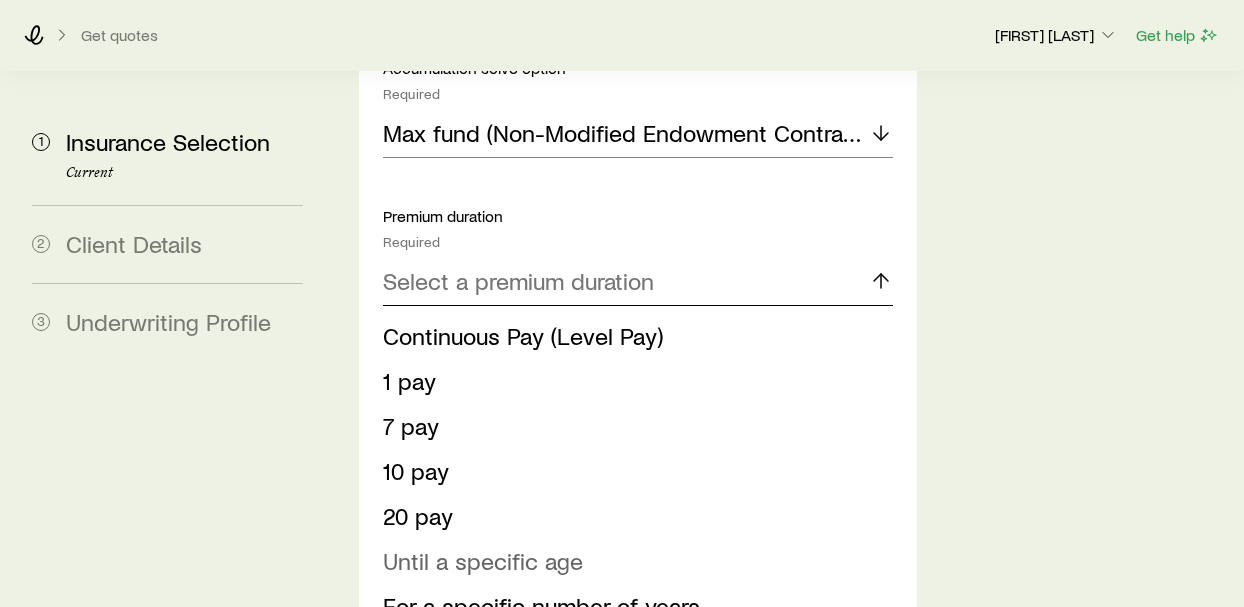 scroll, scrollTop: 1411, scrollLeft: 0, axis: vertical 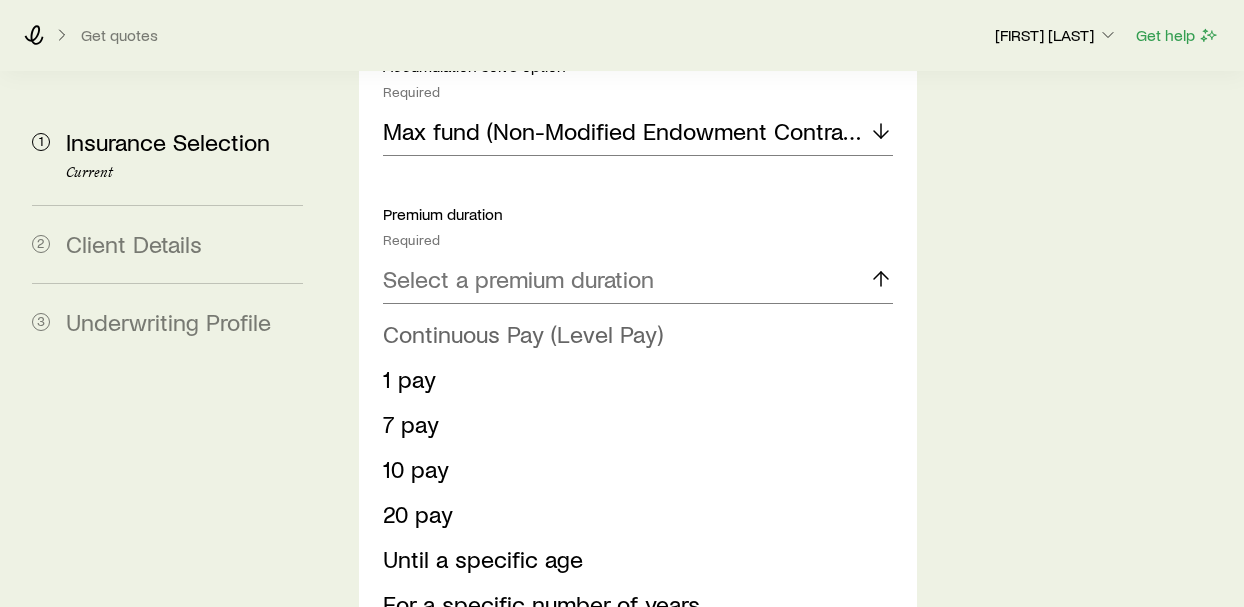 click on "Continuous Pay (Level Pay)" at bounding box center [523, 333] 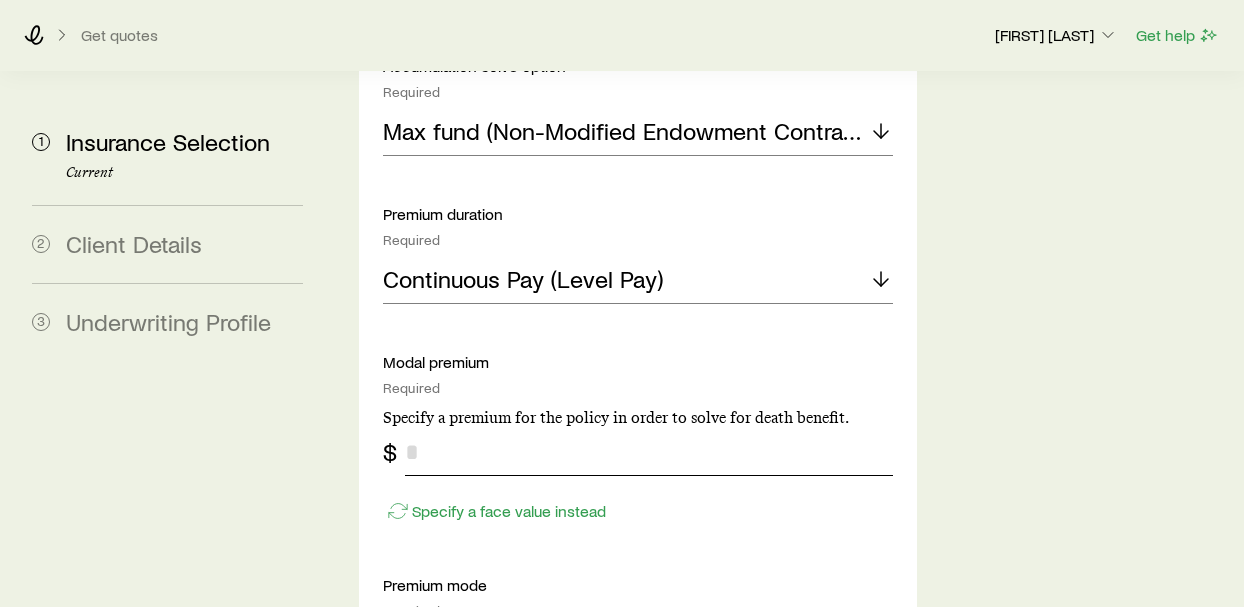 click at bounding box center [649, 452] 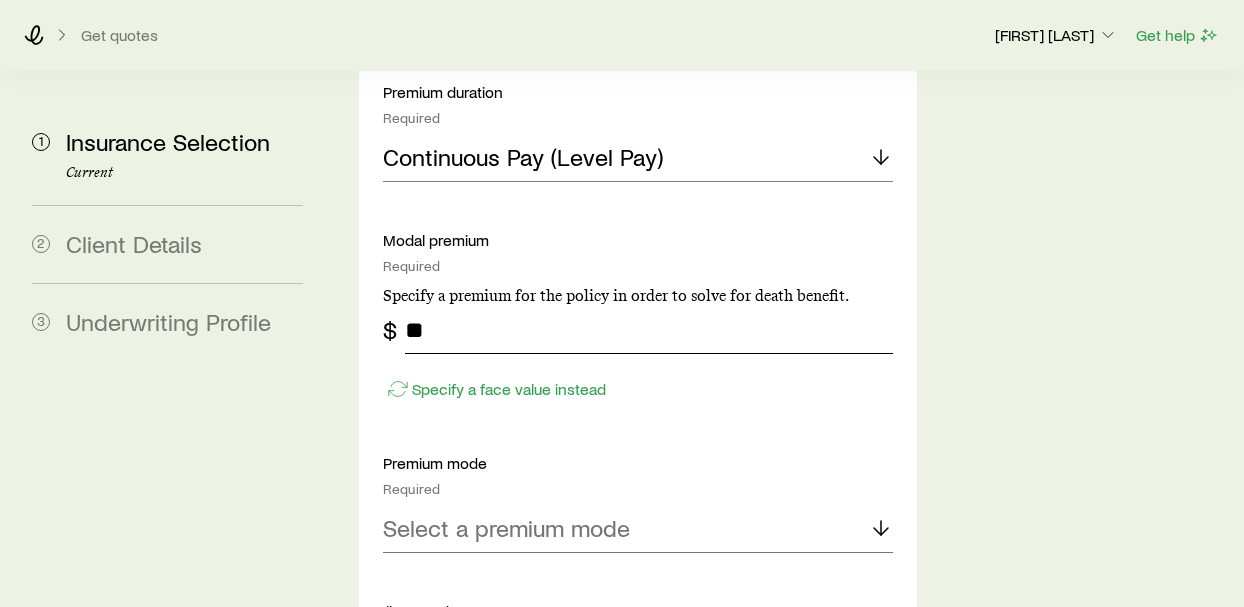 scroll, scrollTop: 1528, scrollLeft: 0, axis: vertical 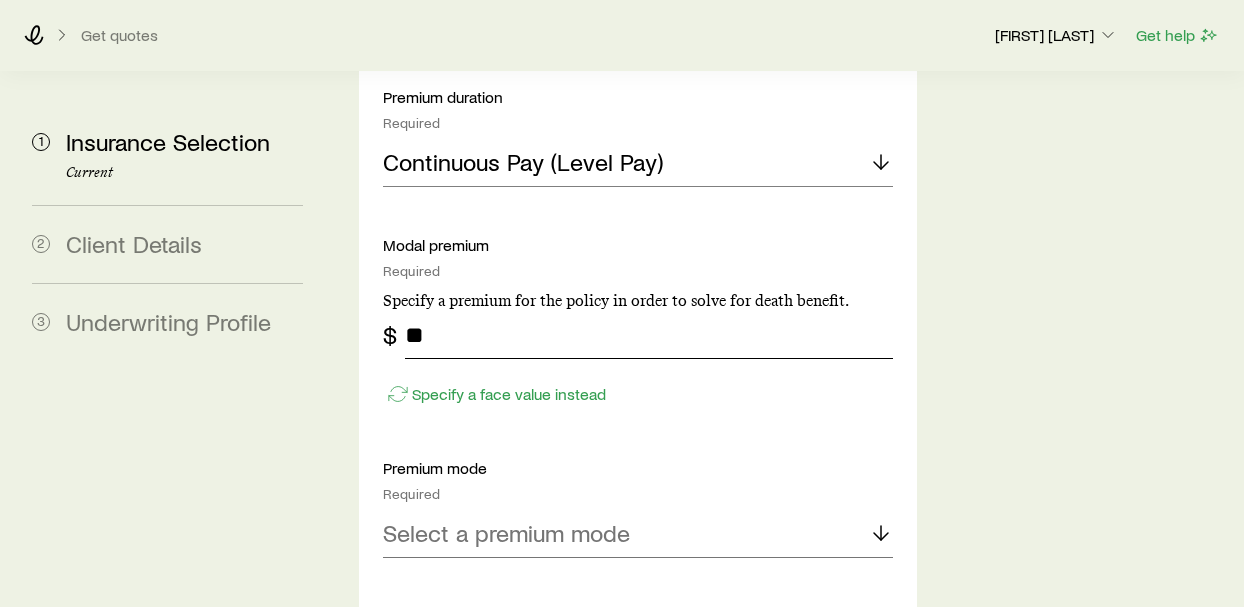 type on "**" 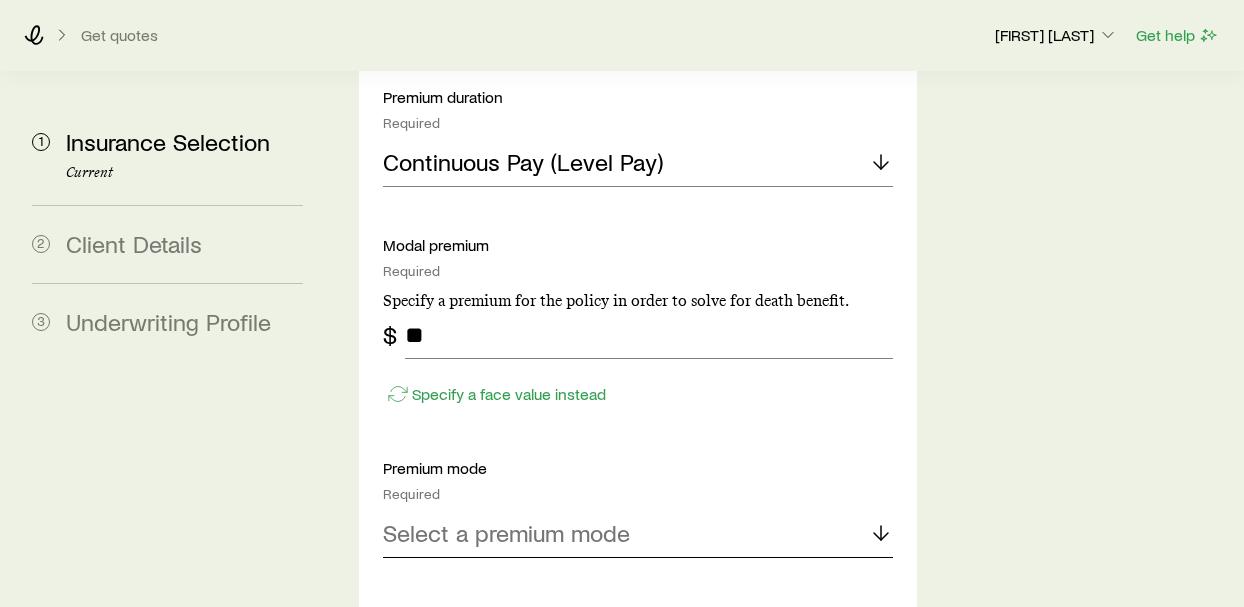 click on "Select a premium mode" at bounding box center (506, 533) 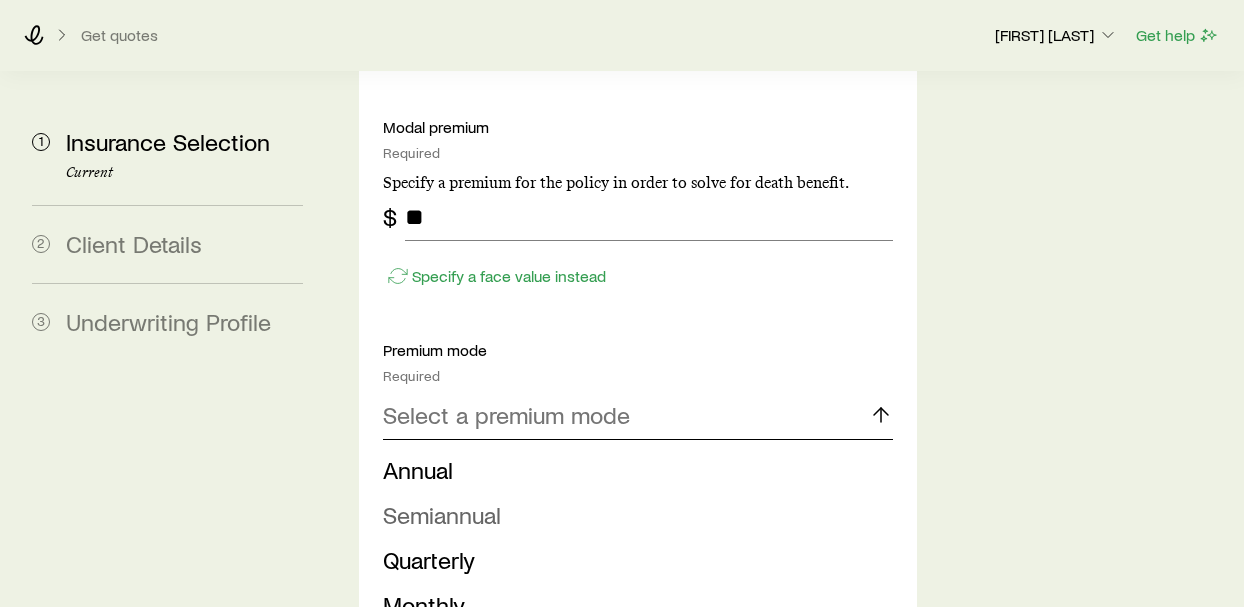 scroll, scrollTop: 1666, scrollLeft: 0, axis: vertical 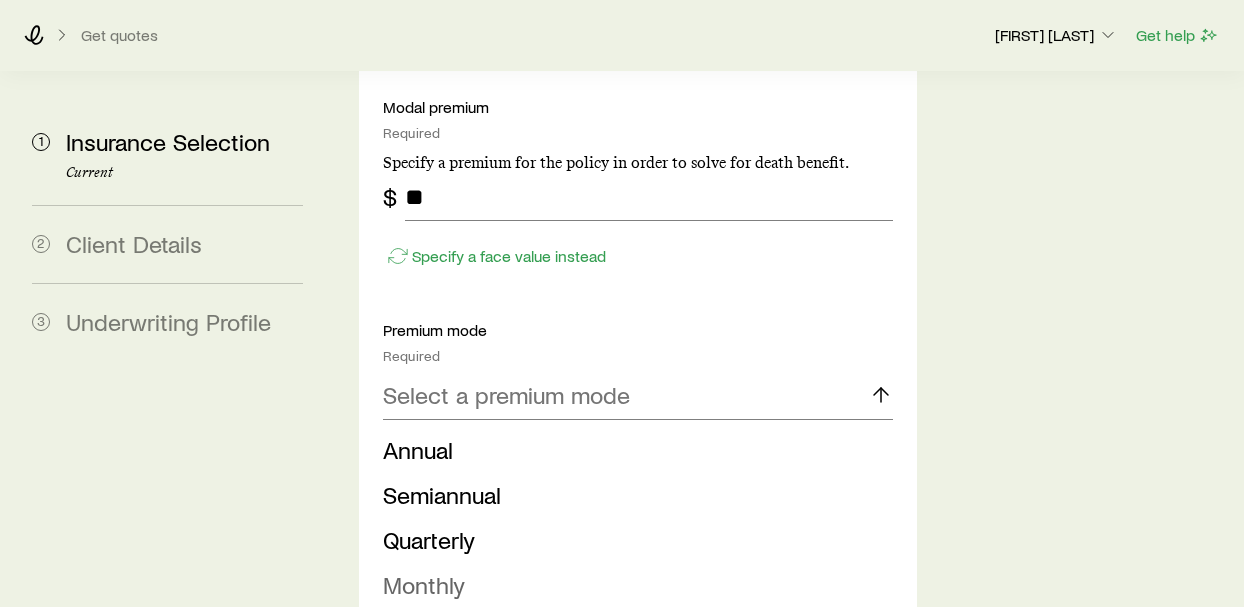 click on "Monthly" at bounding box center [424, 584] 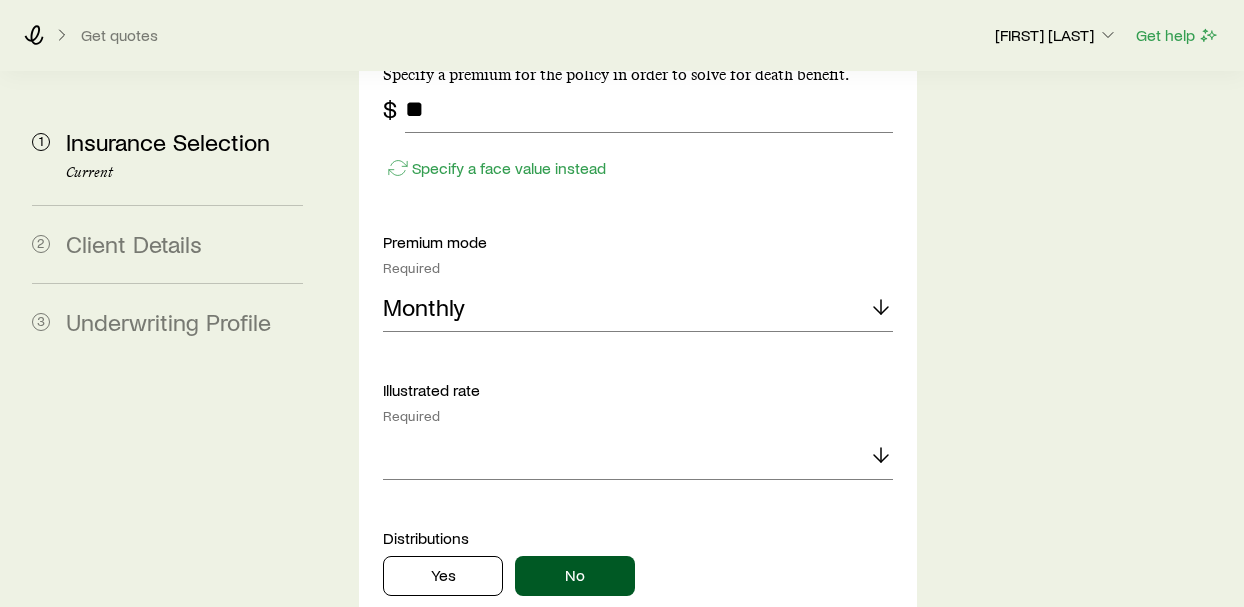 scroll, scrollTop: 1762, scrollLeft: 0, axis: vertical 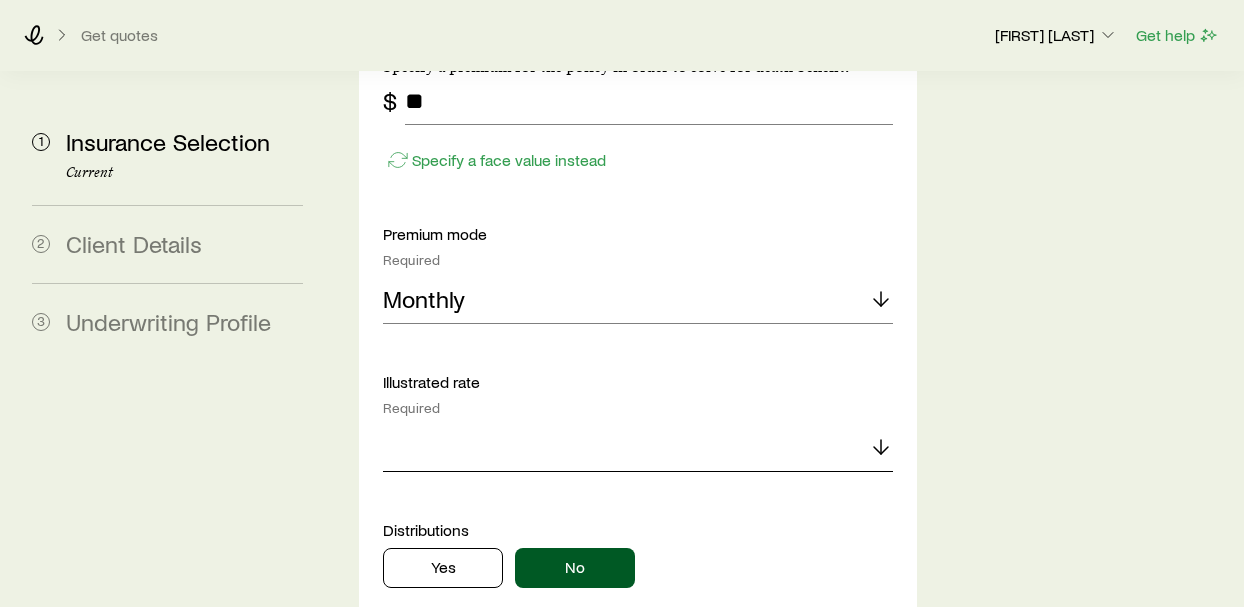 click at bounding box center (638, 448) 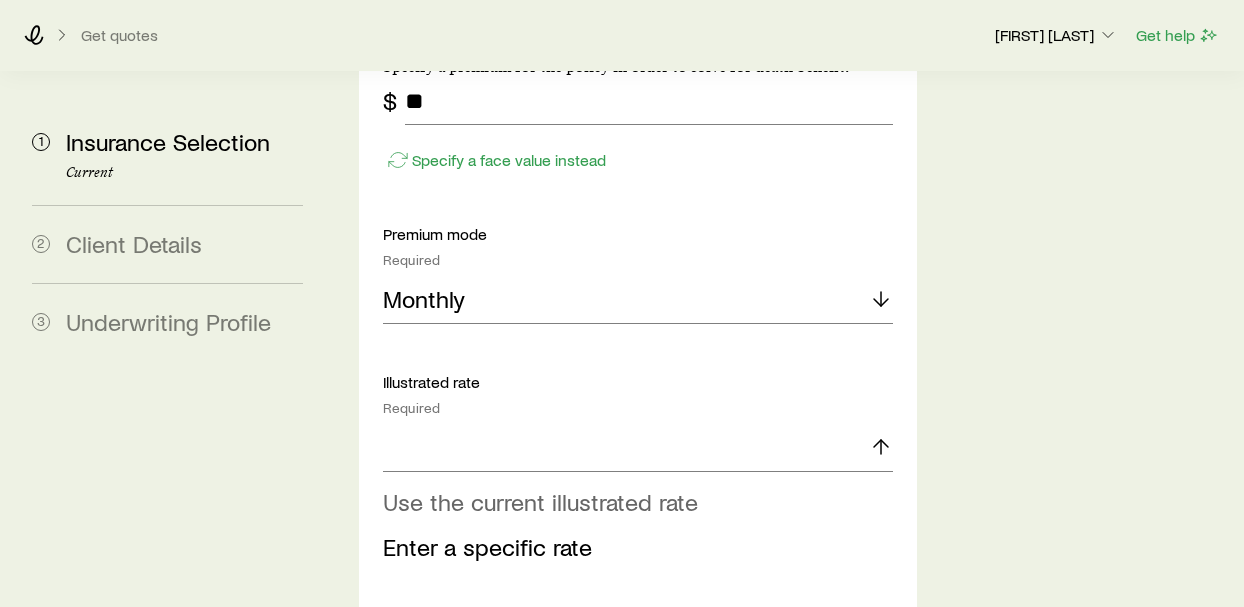 click on "Use the current illustrated rate" at bounding box center [540, 501] 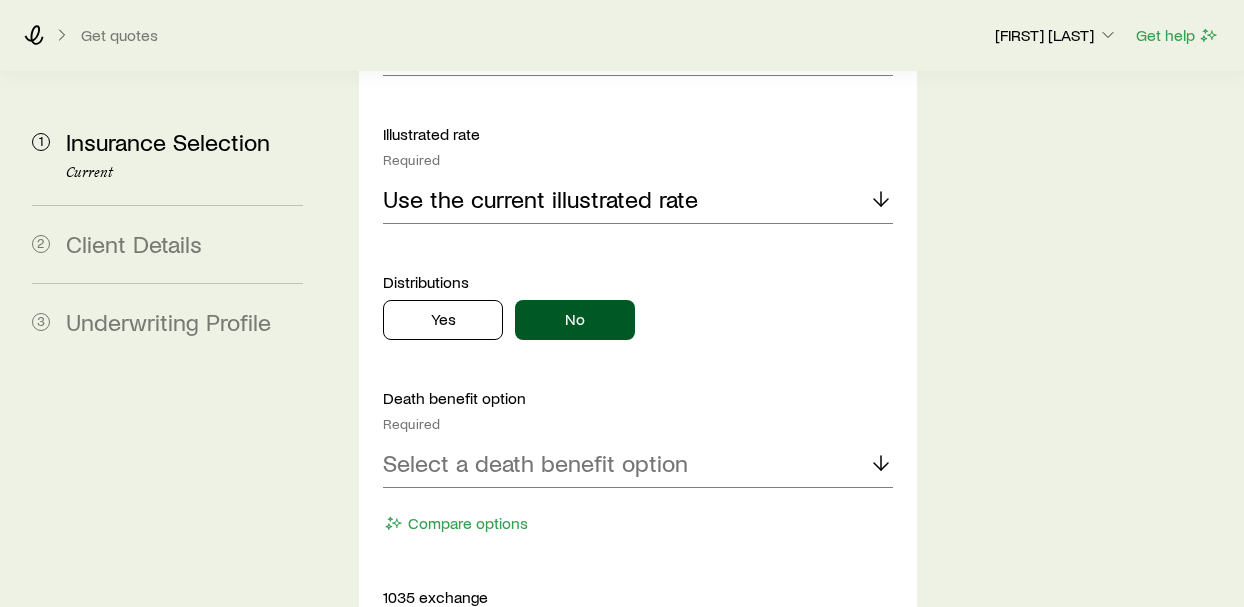 scroll, scrollTop: 2080, scrollLeft: 0, axis: vertical 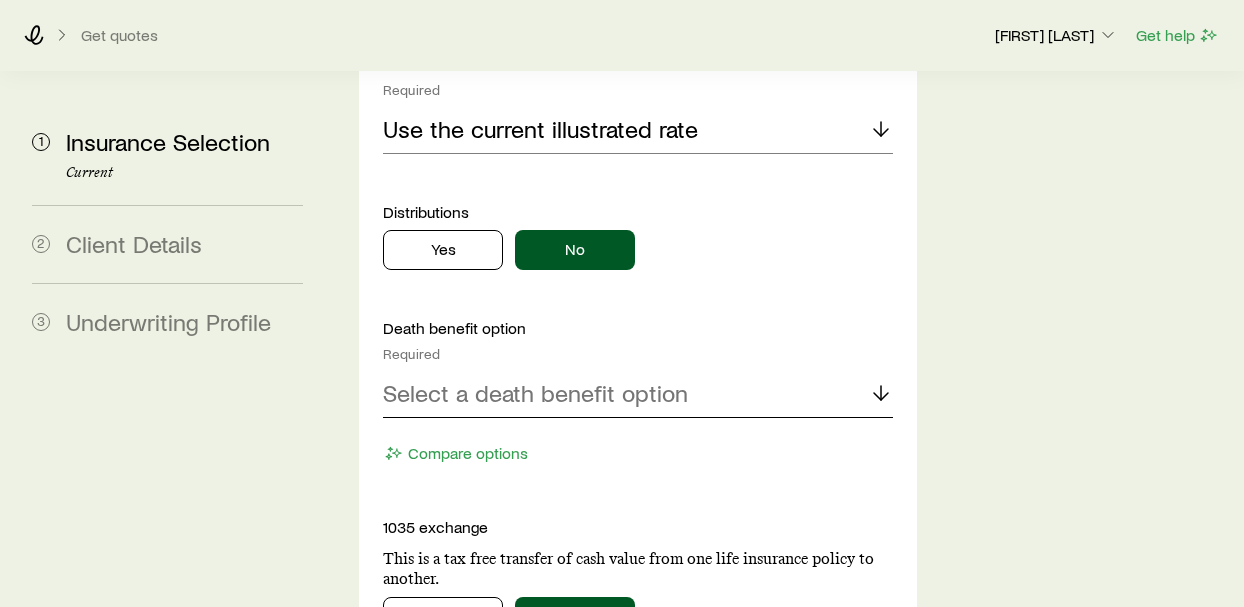 click on "Select a death benefit option" at bounding box center [535, 393] 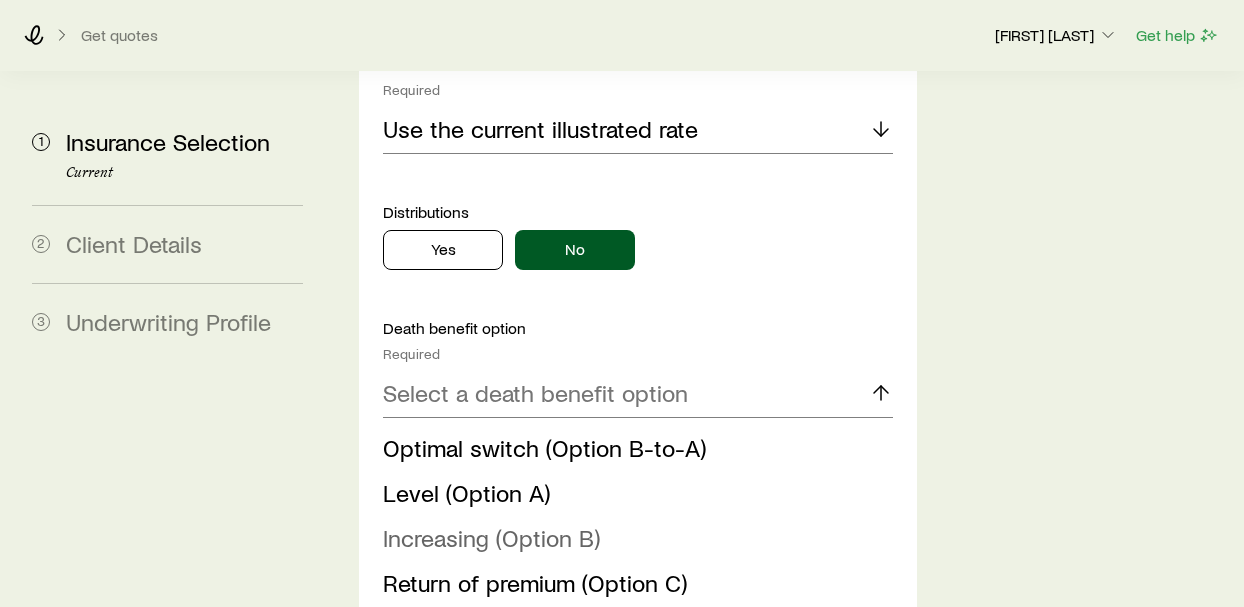 click on "Increasing (Option B)" at bounding box center (491, 537) 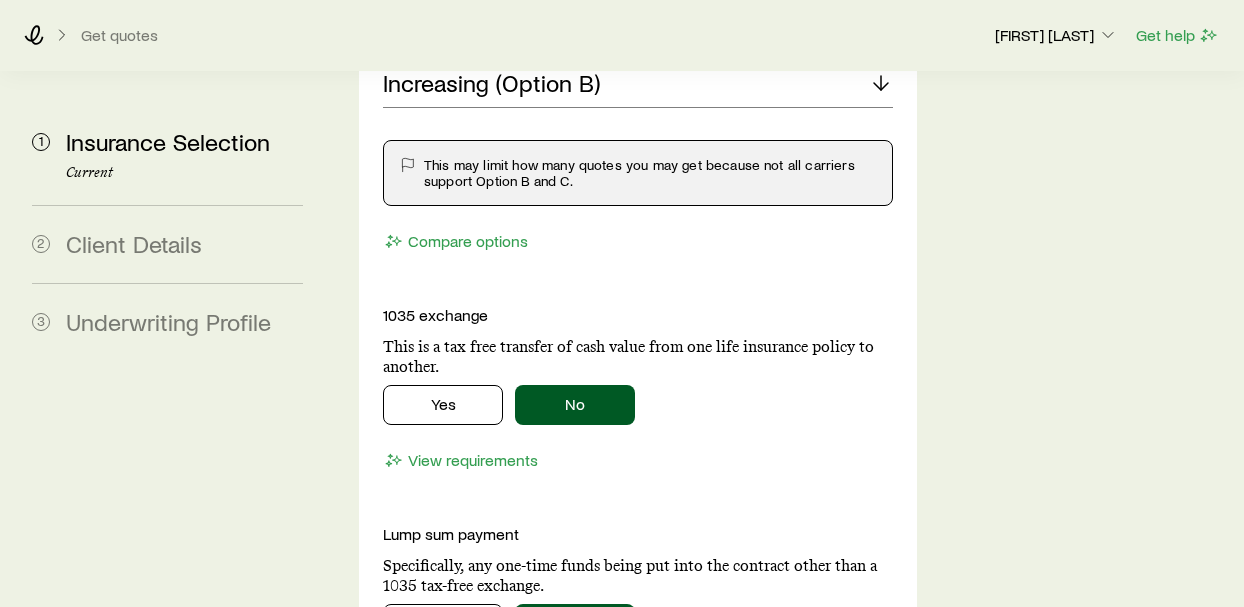 scroll, scrollTop: 2386, scrollLeft: 0, axis: vertical 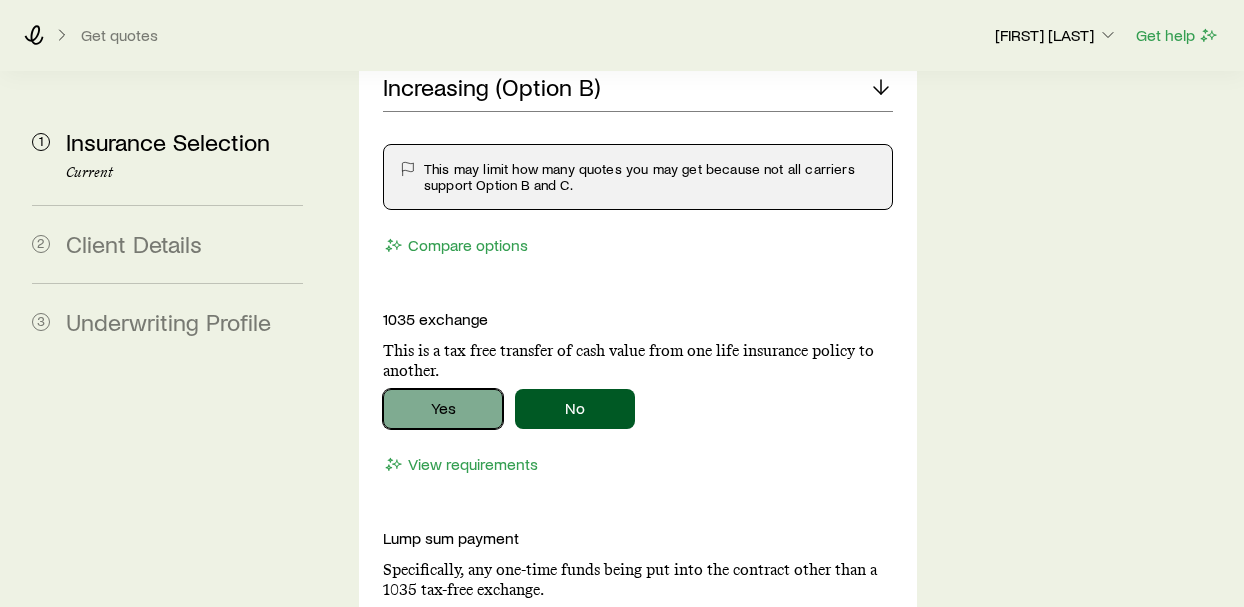 click on "Yes" at bounding box center [443, 409] 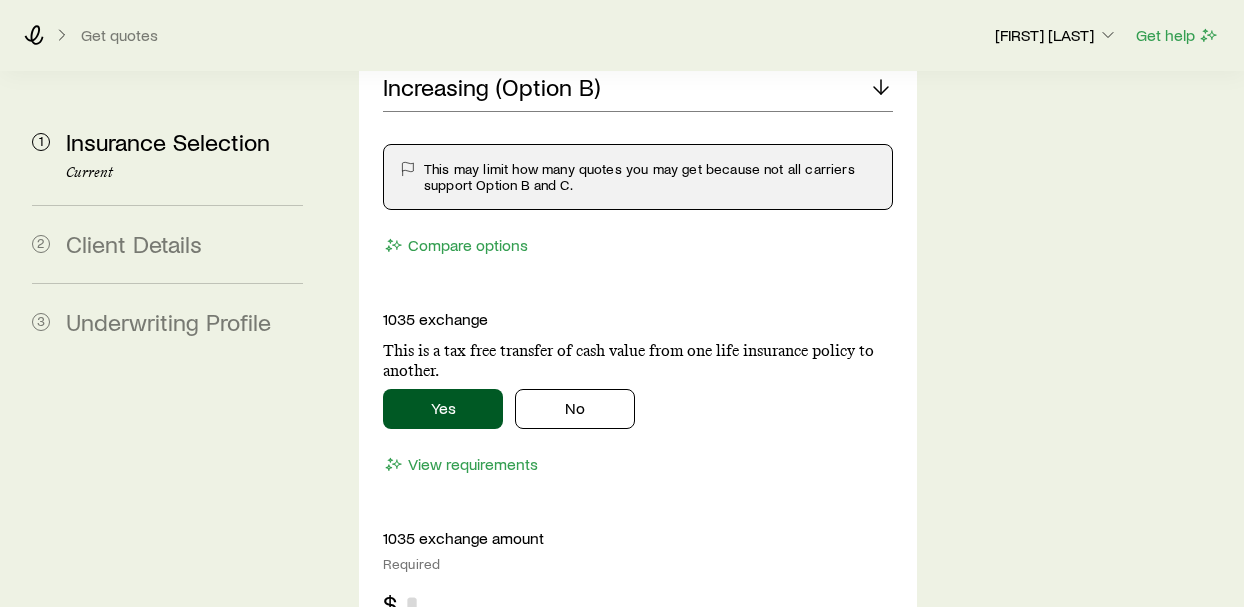 click at bounding box center [649, 604] 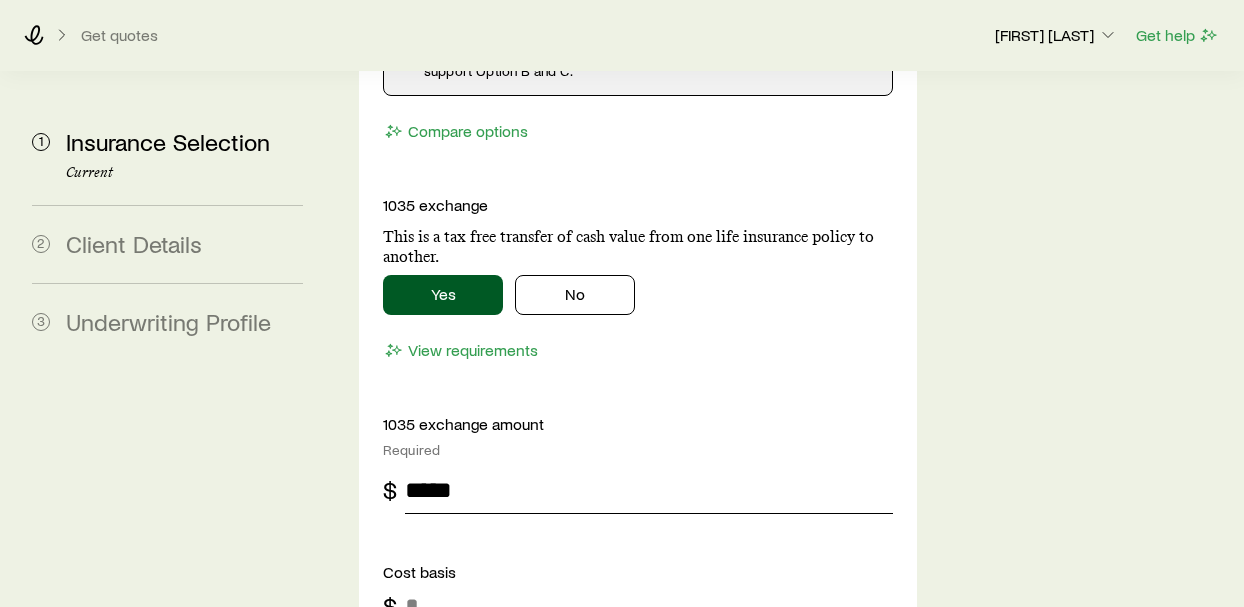 scroll, scrollTop: 2510, scrollLeft: 0, axis: vertical 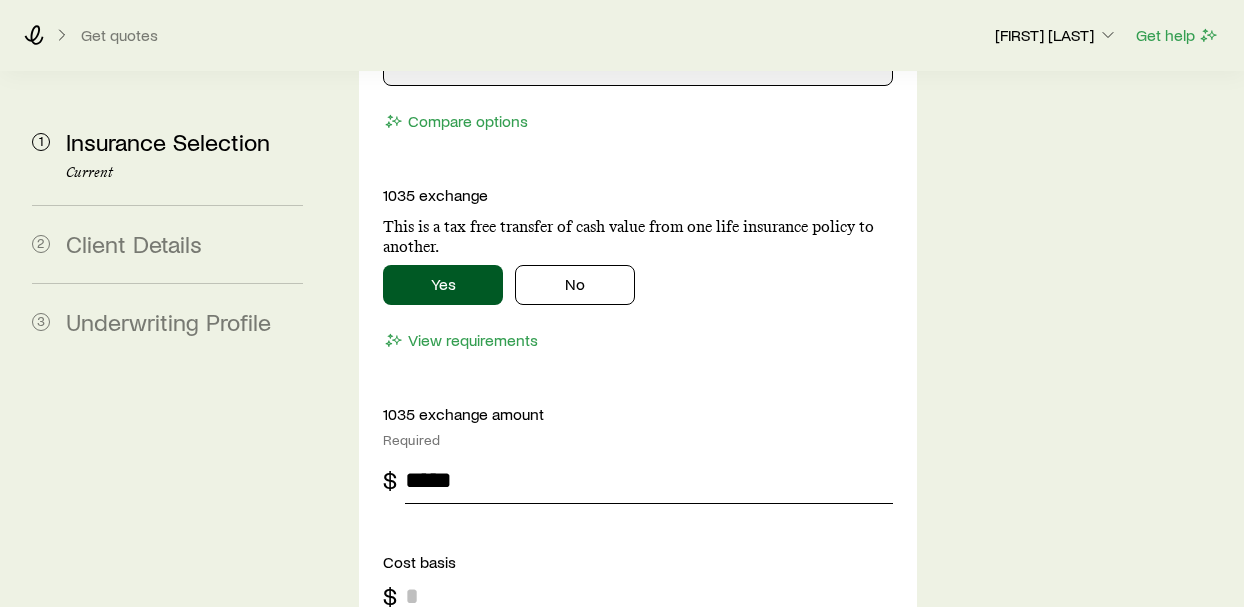 type on "*****" 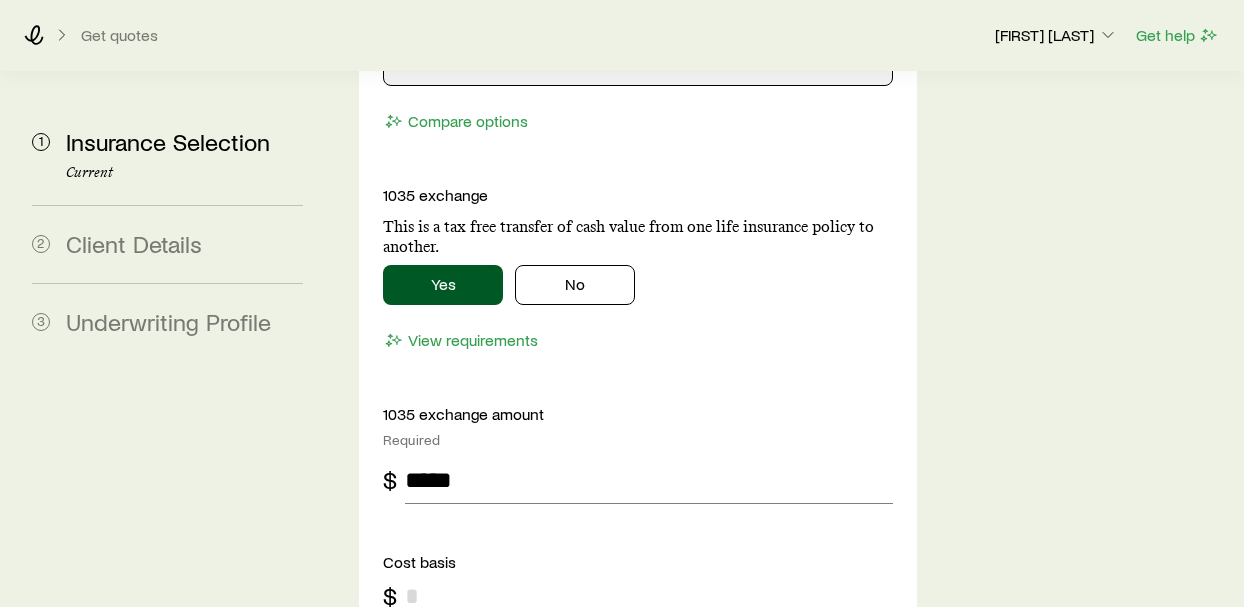 click at bounding box center [649, 596] 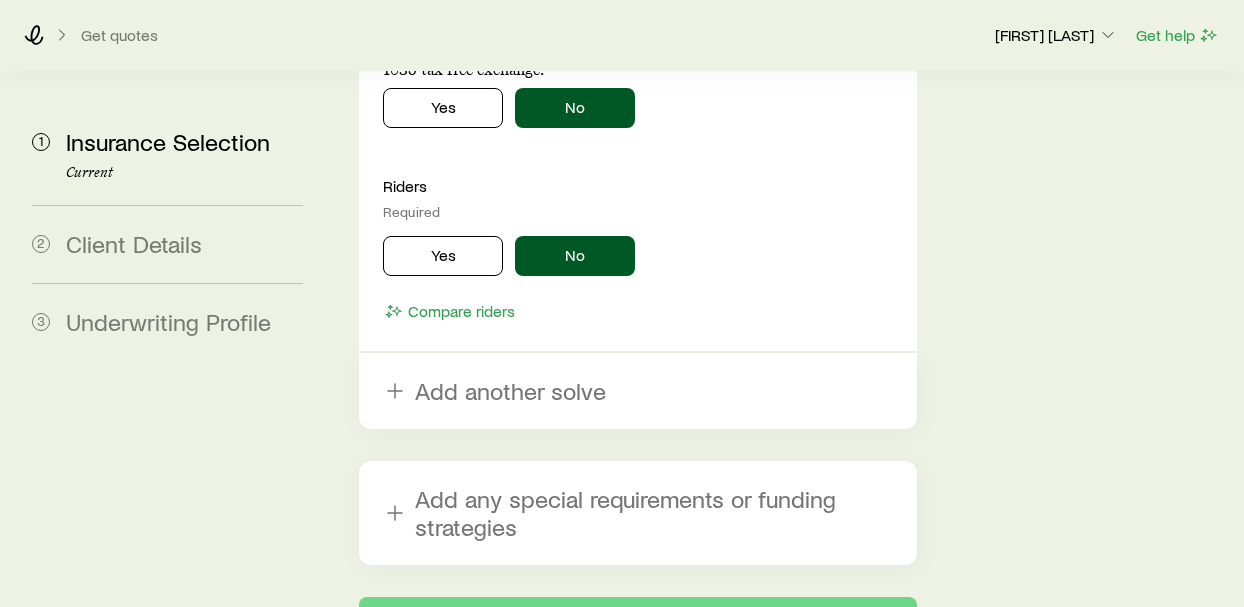 scroll, scrollTop: 3288, scrollLeft: 0, axis: vertical 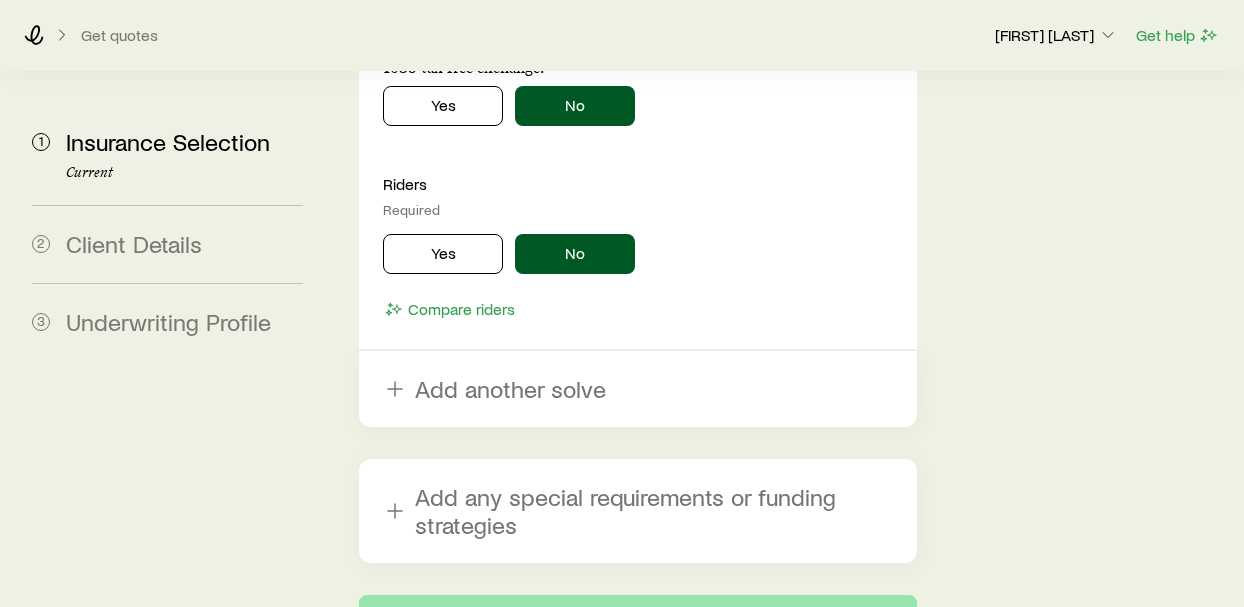 type on "*****" 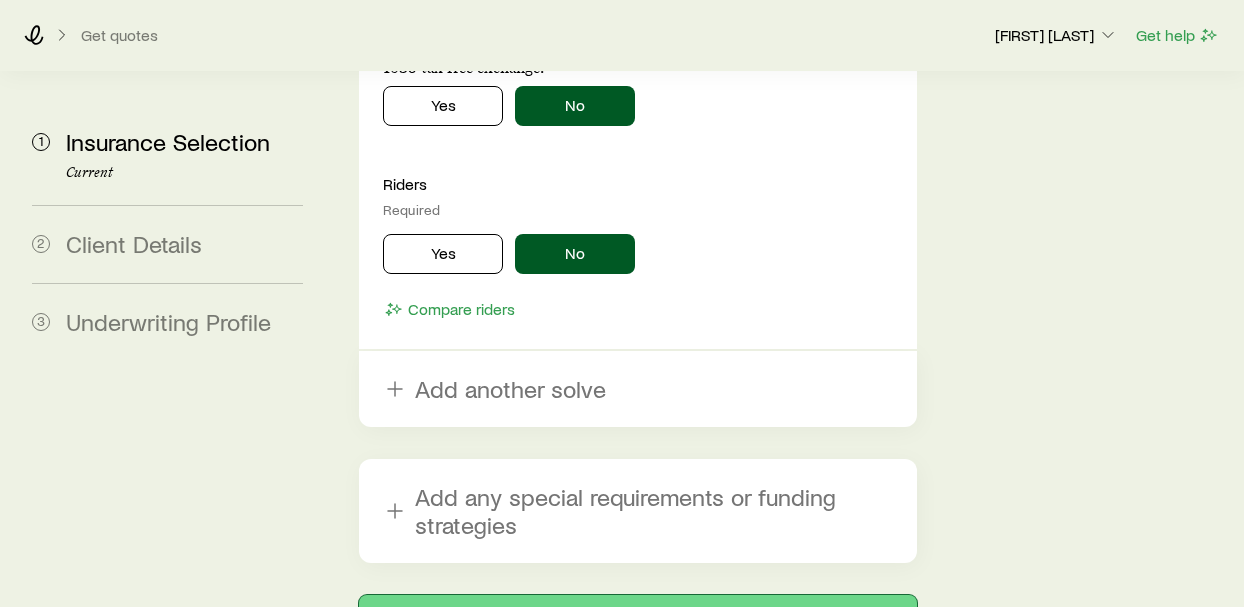 click on "Next: Client Details" at bounding box center (638, 619) 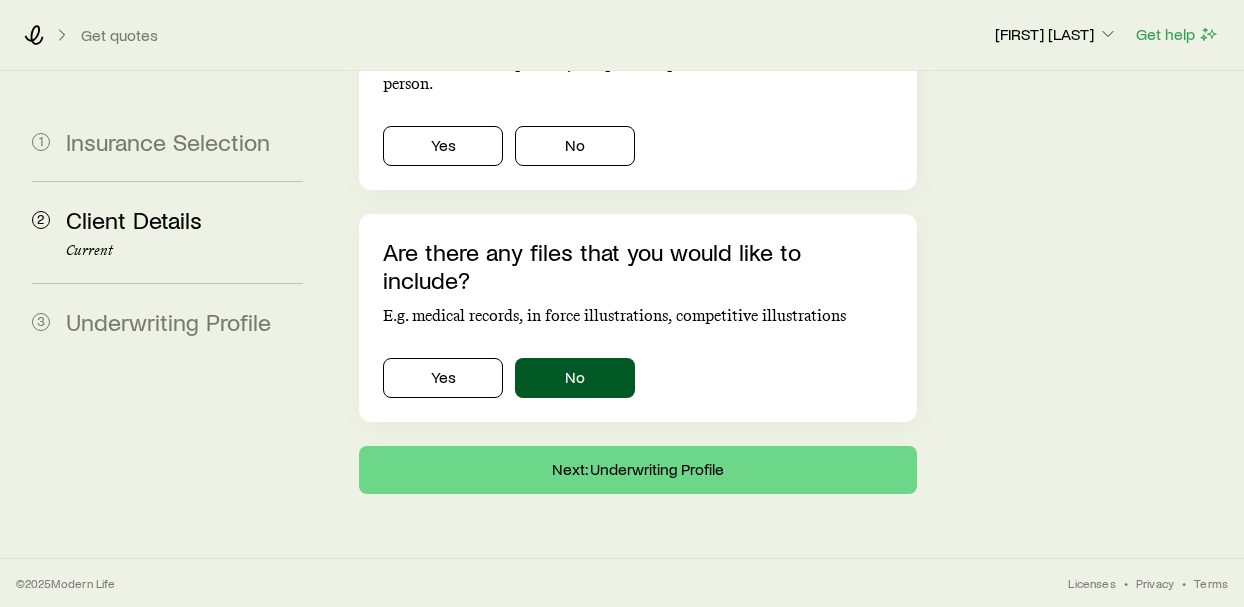scroll, scrollTop: 0, scrollLeft: 0, axis: both 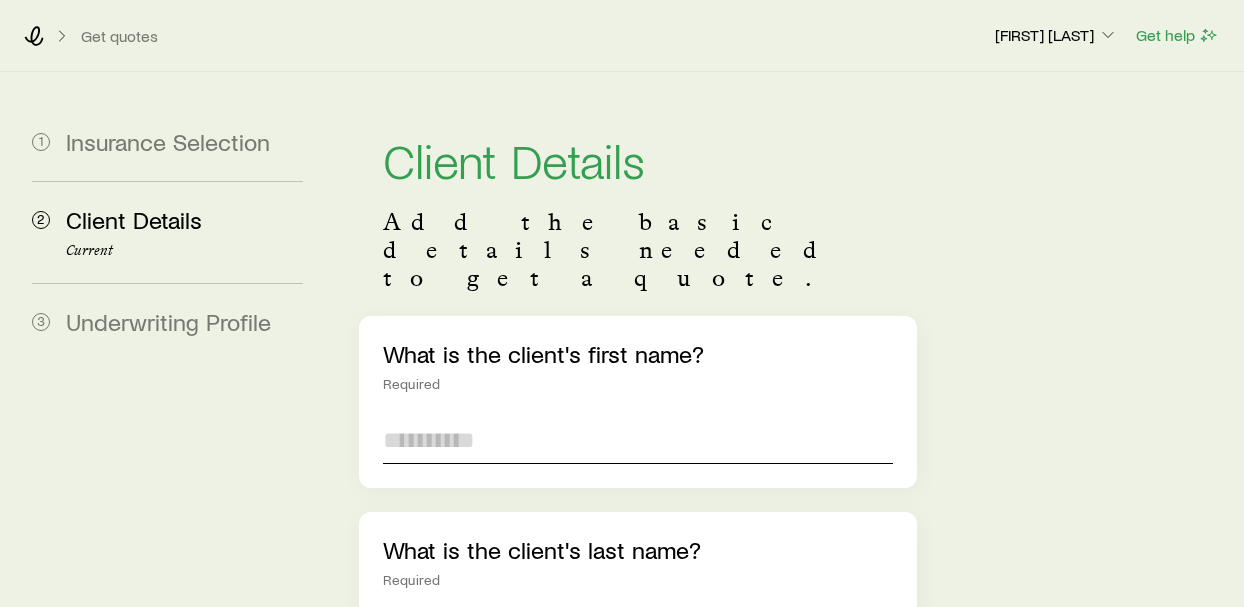 click at bounding box center [638, 440] 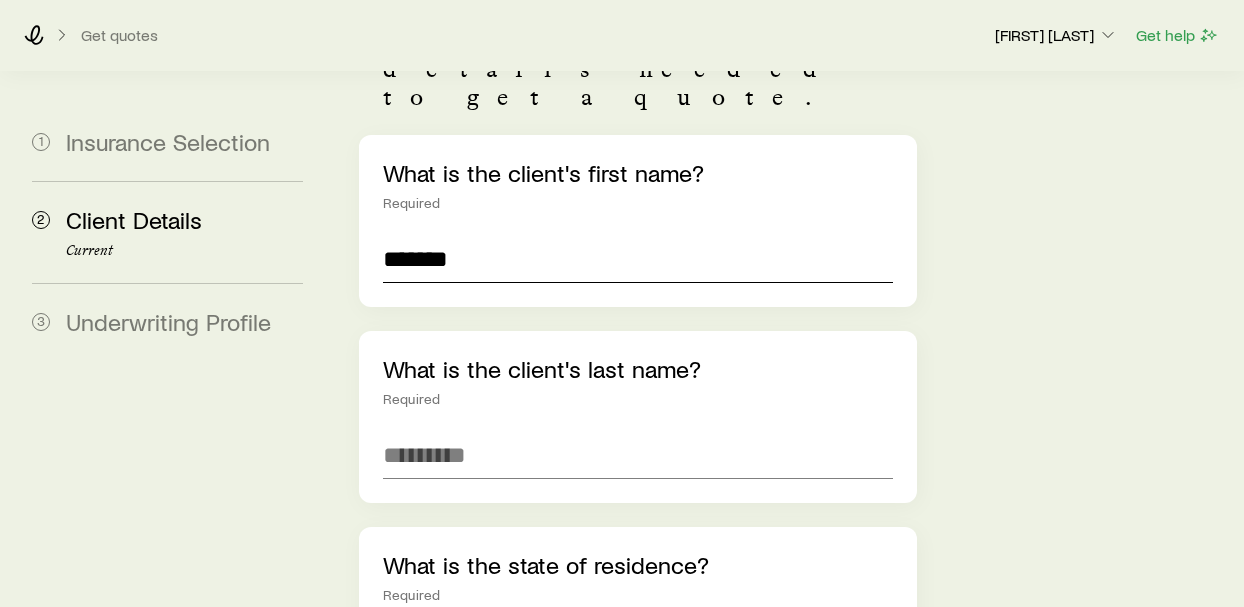 scroll, scrollTop: 189, scrollLeft: 0, axis: vertical 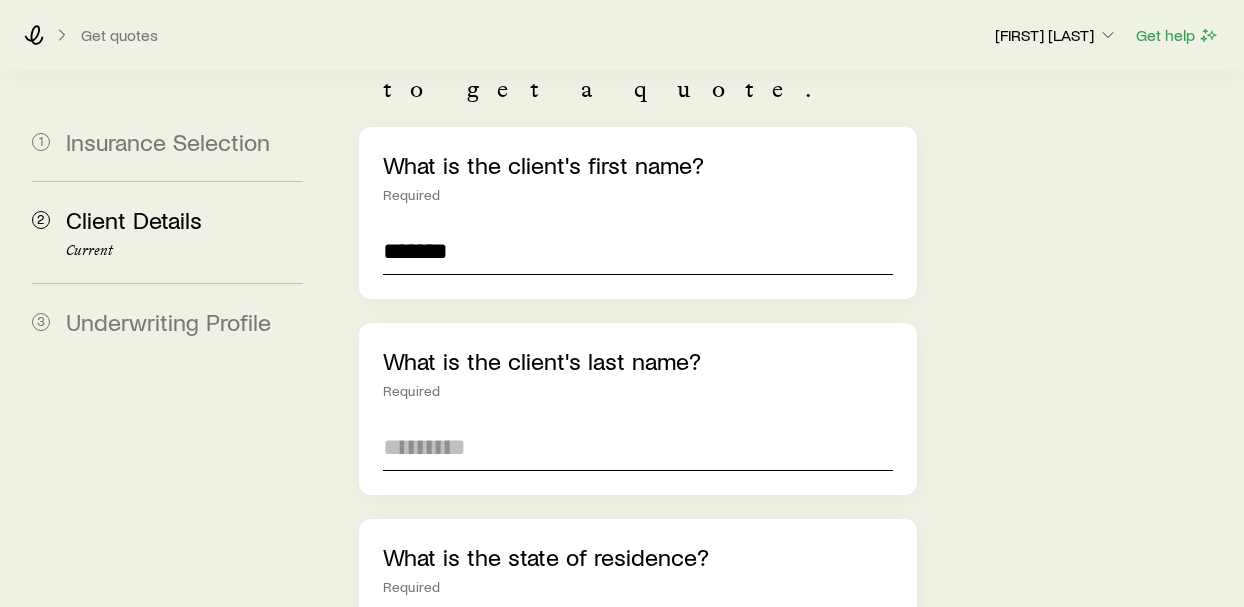 type on "*******" 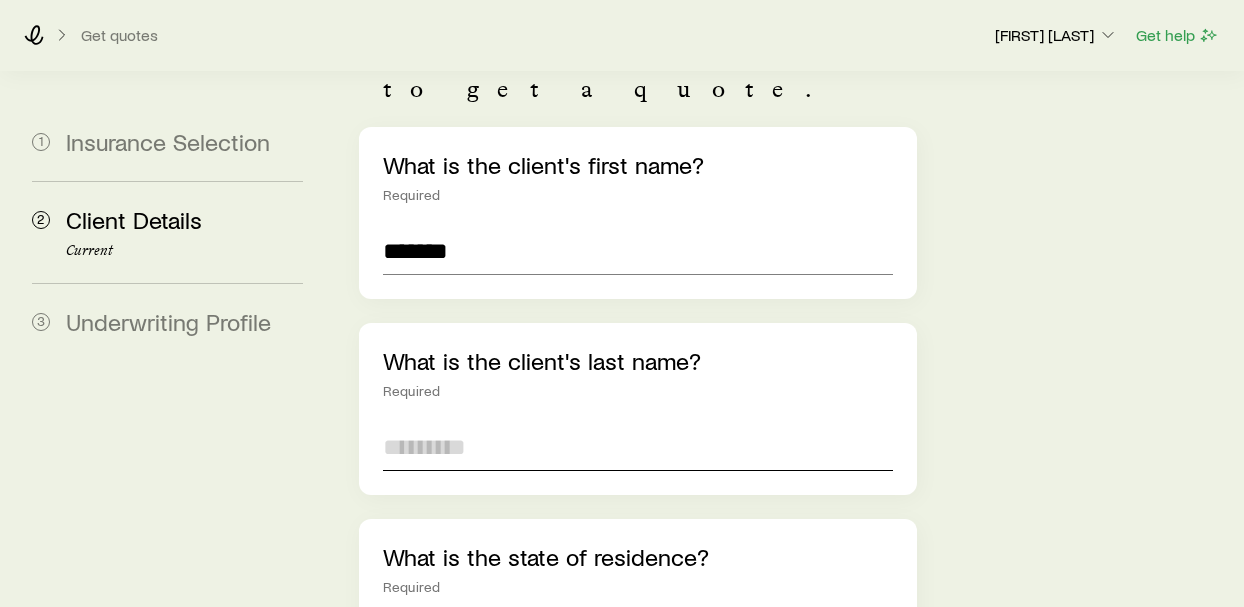 click at bounding box center (638, 447) 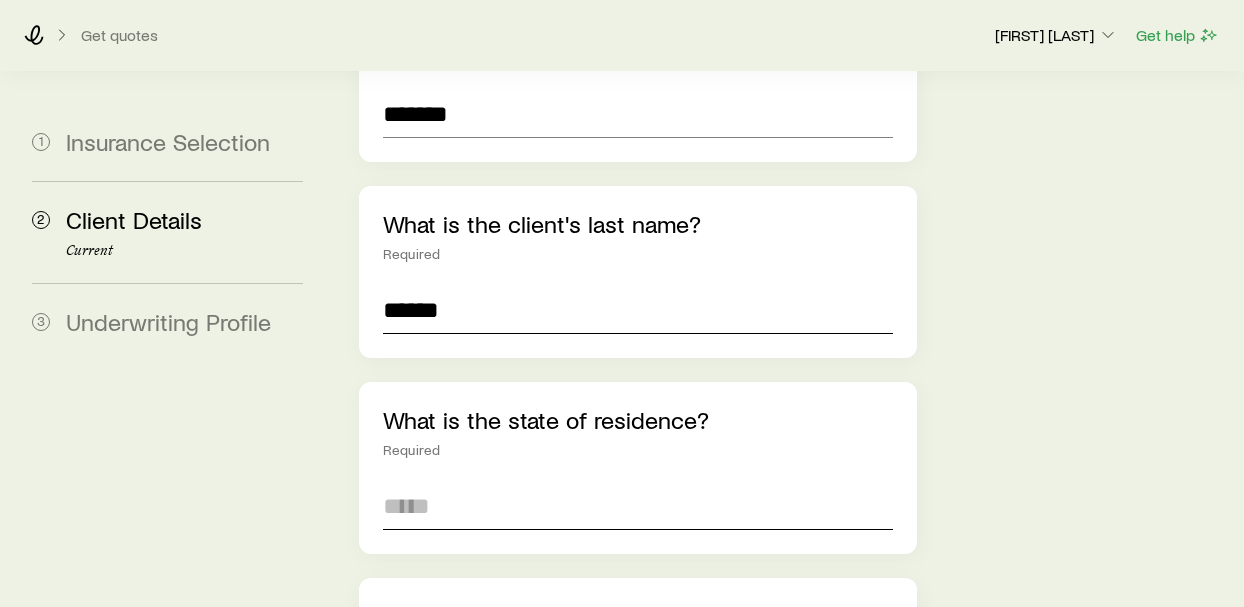 scroll, scrollTop: 327, scrollLeft: 0, axis: vertical 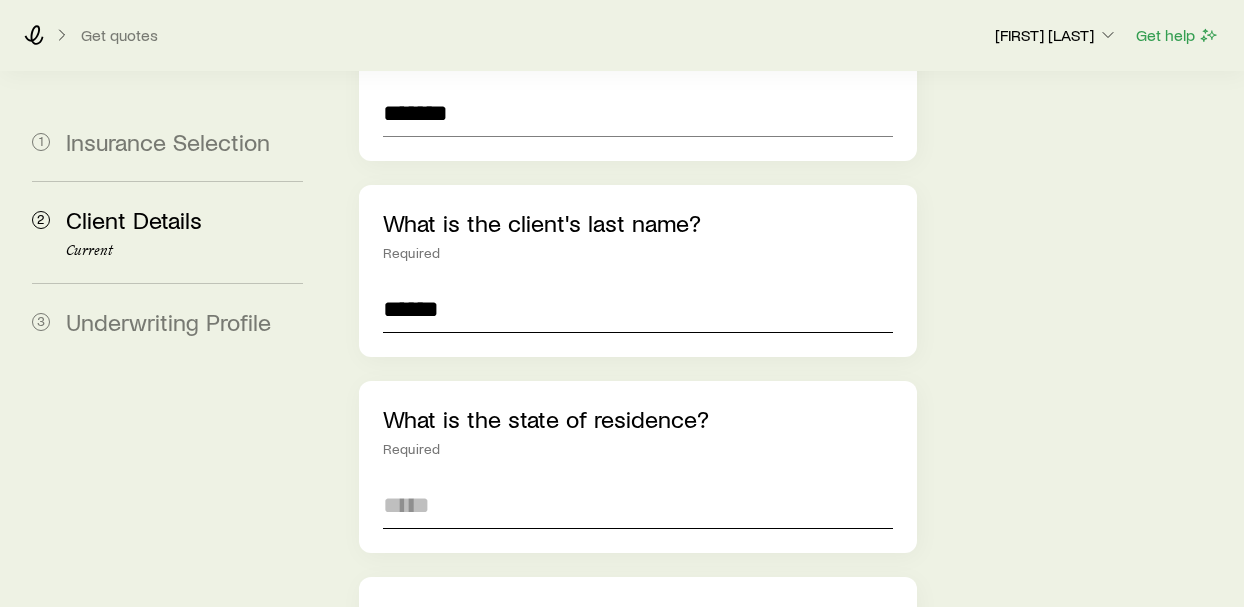 type on "******" 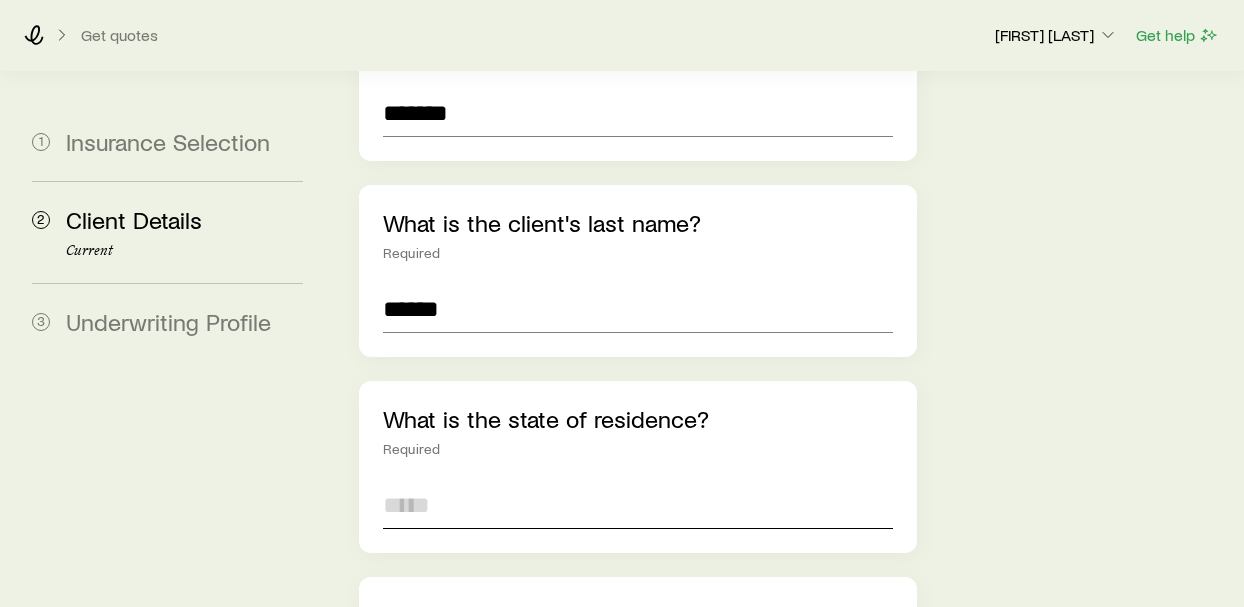 click at bounding box center [638, 505] 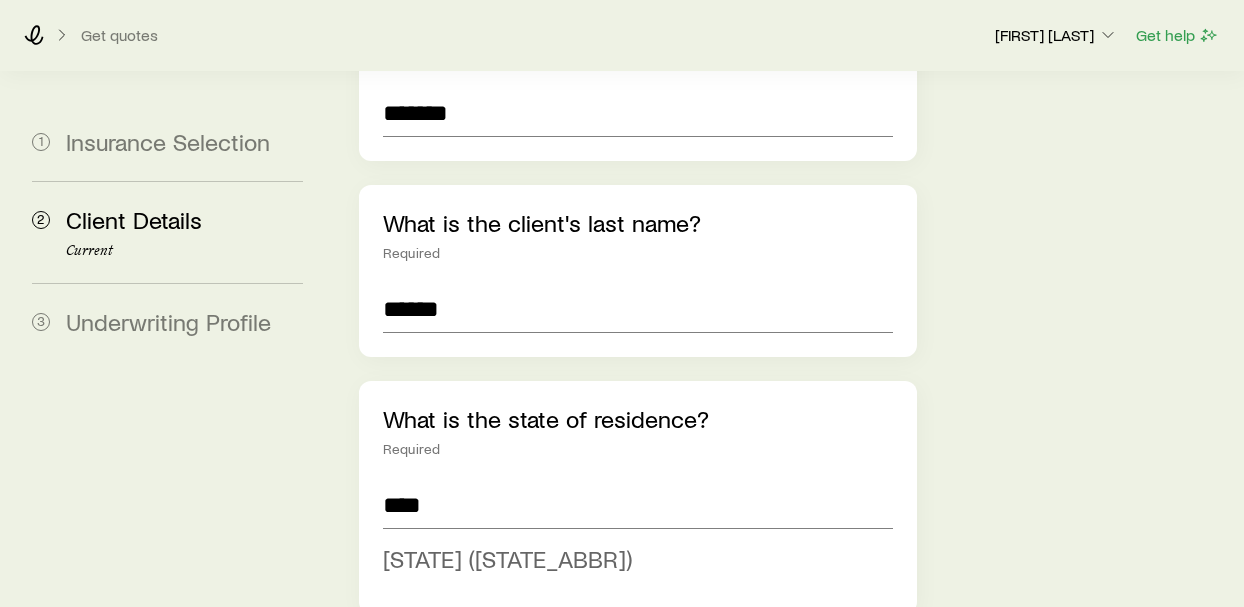 click on "[STATE] ([STATE_ABBR])" at bounding box center (507, 558) 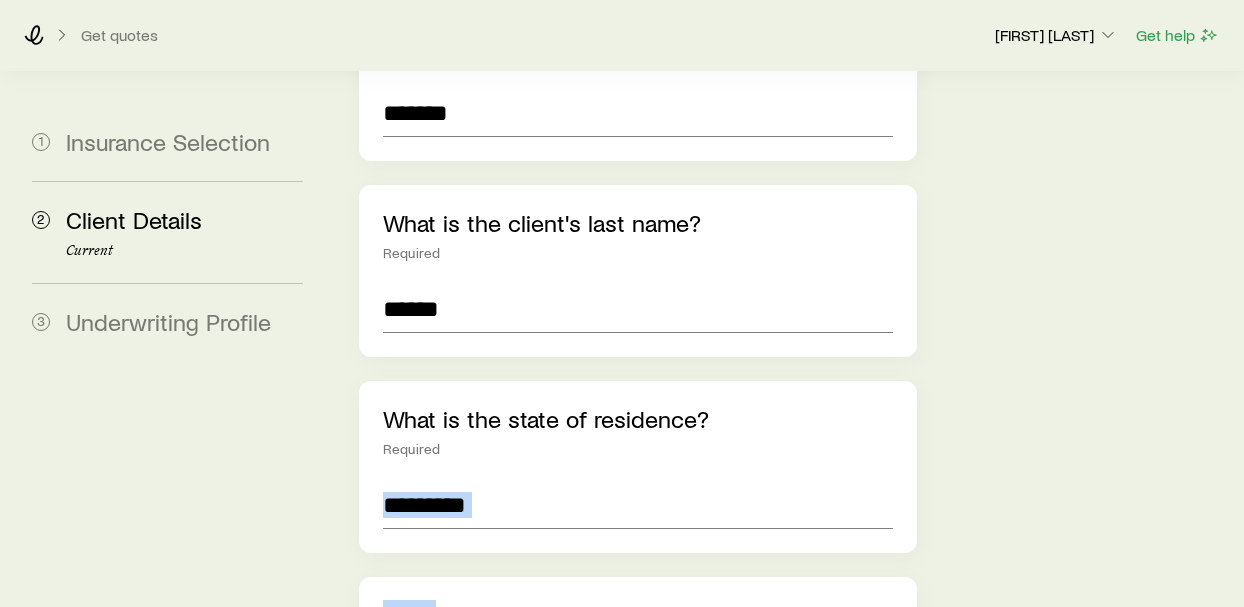 drag, startPoint x: 413, startPoint y: 507, endPoint x: 550, endPoint y: 517, distance: 137.36447 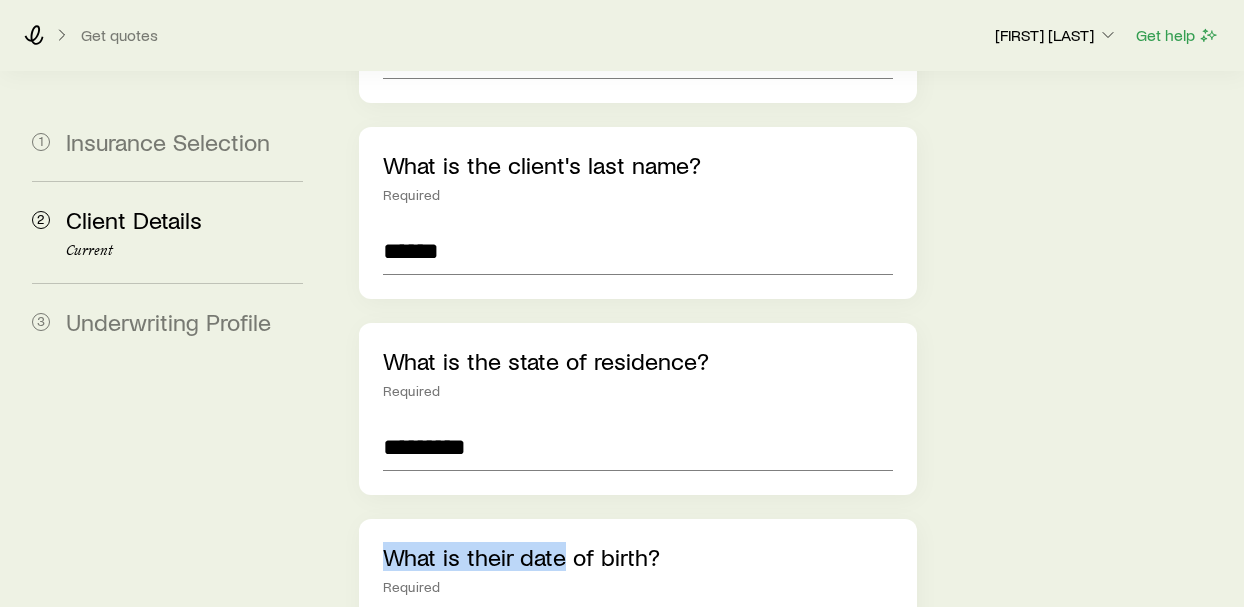 scroll, scrollTop: 405, scrollLeft: 0, axis: vertical 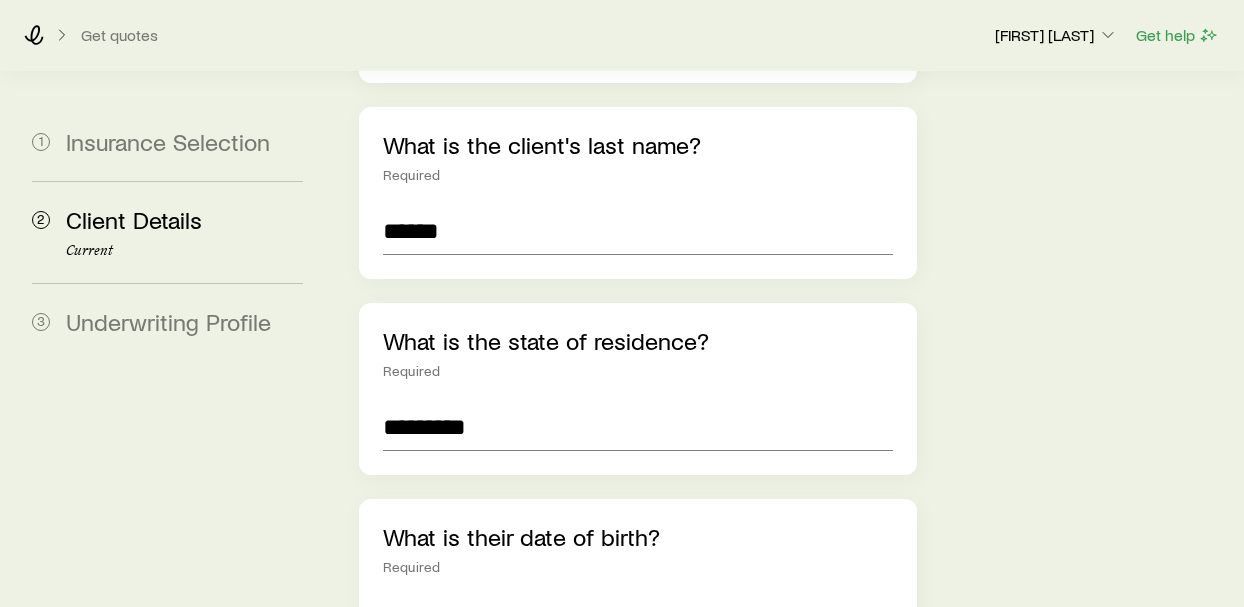click at bounding box center (407, 623) 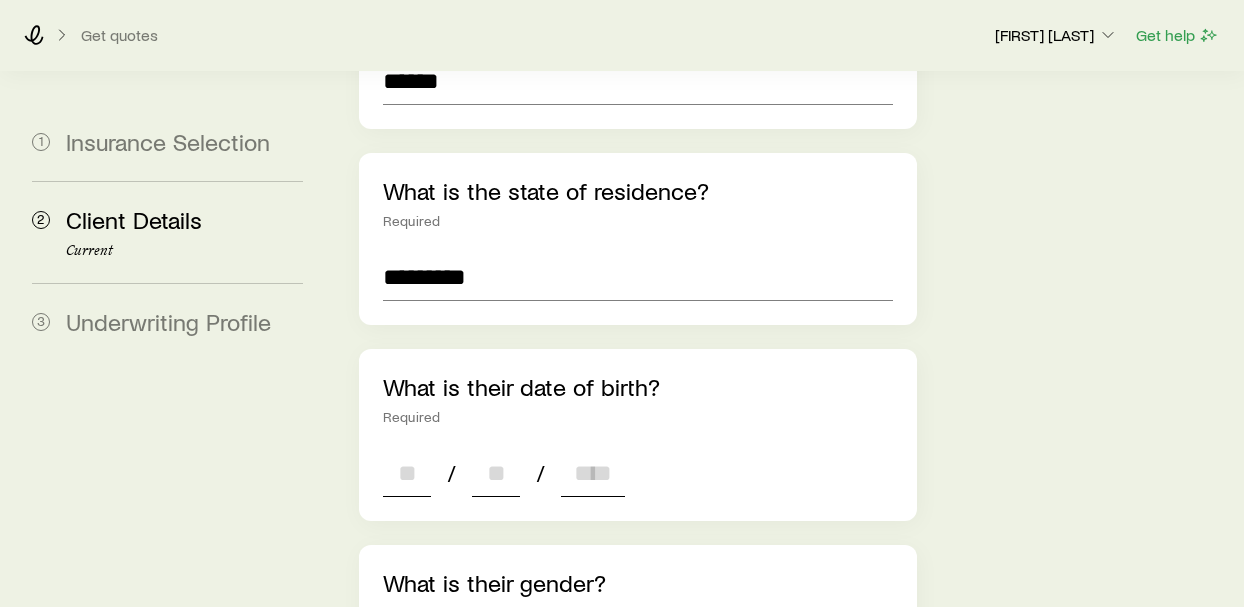 scroll, scrollTop: 575, scrollLeft: 0, axis: vertical 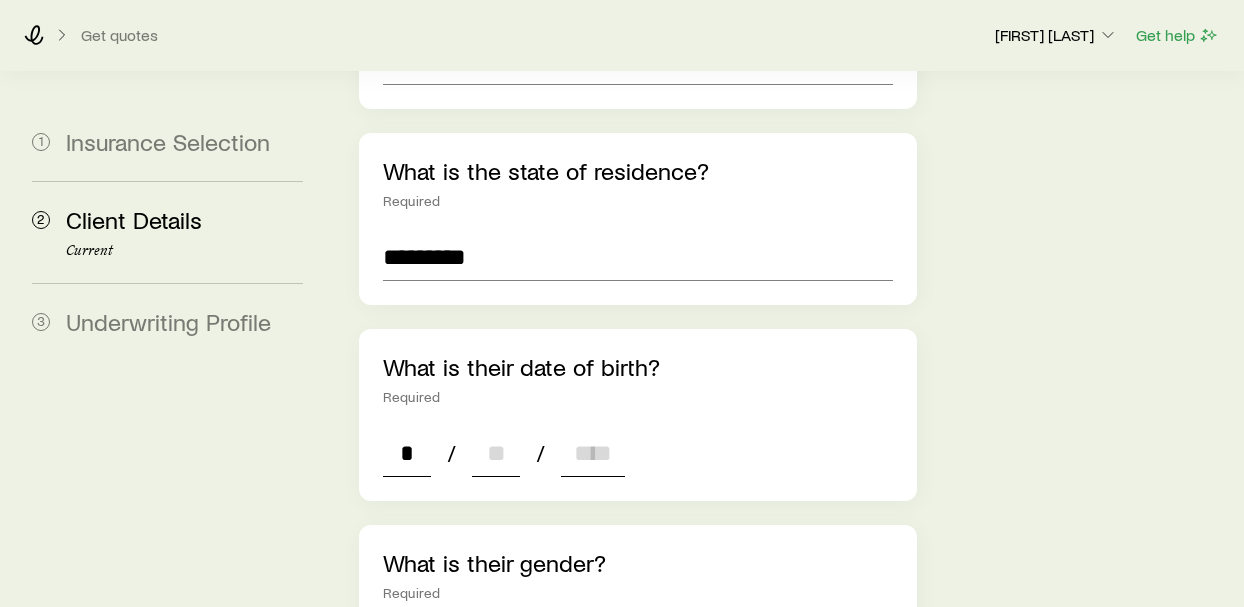 type on "**" 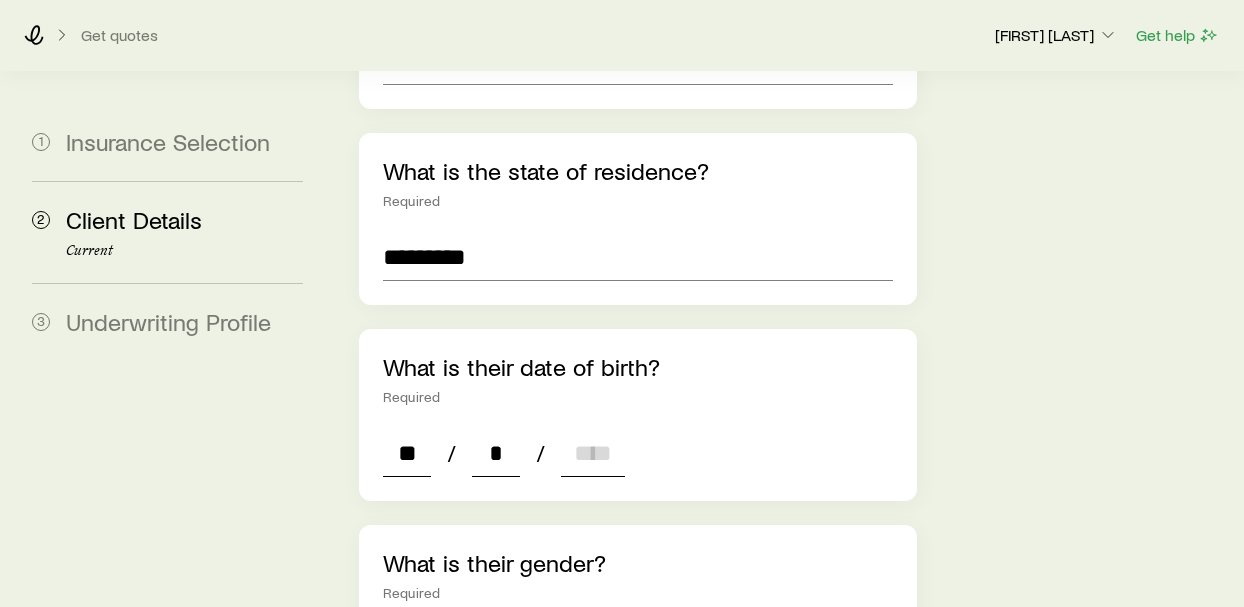 type on "**" 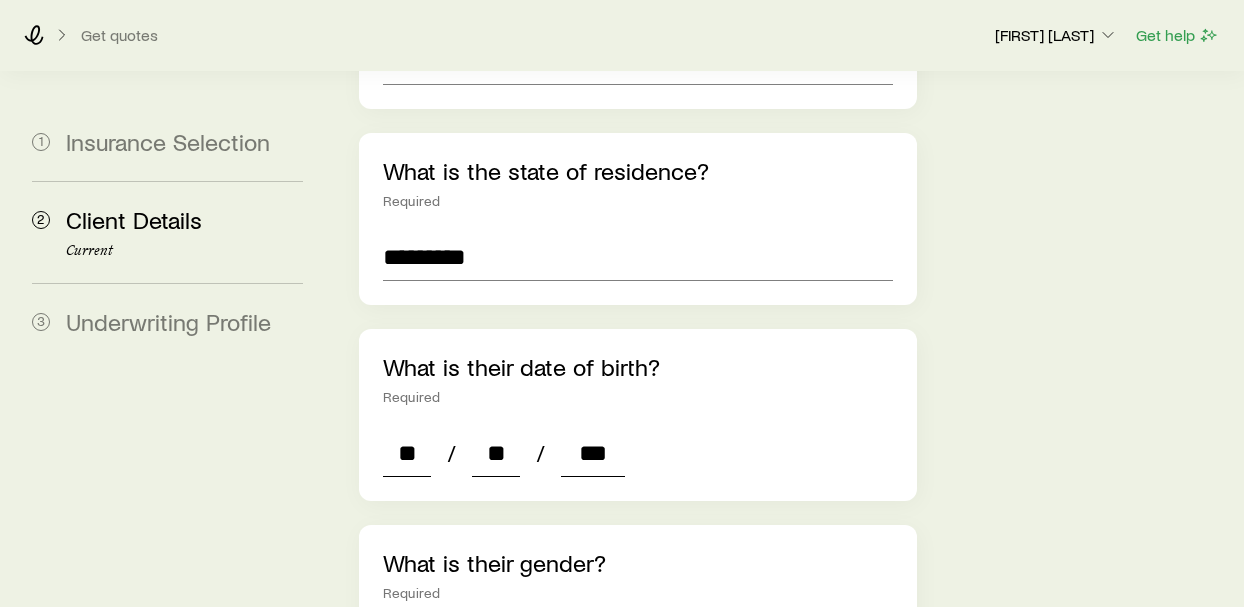 type on "****" 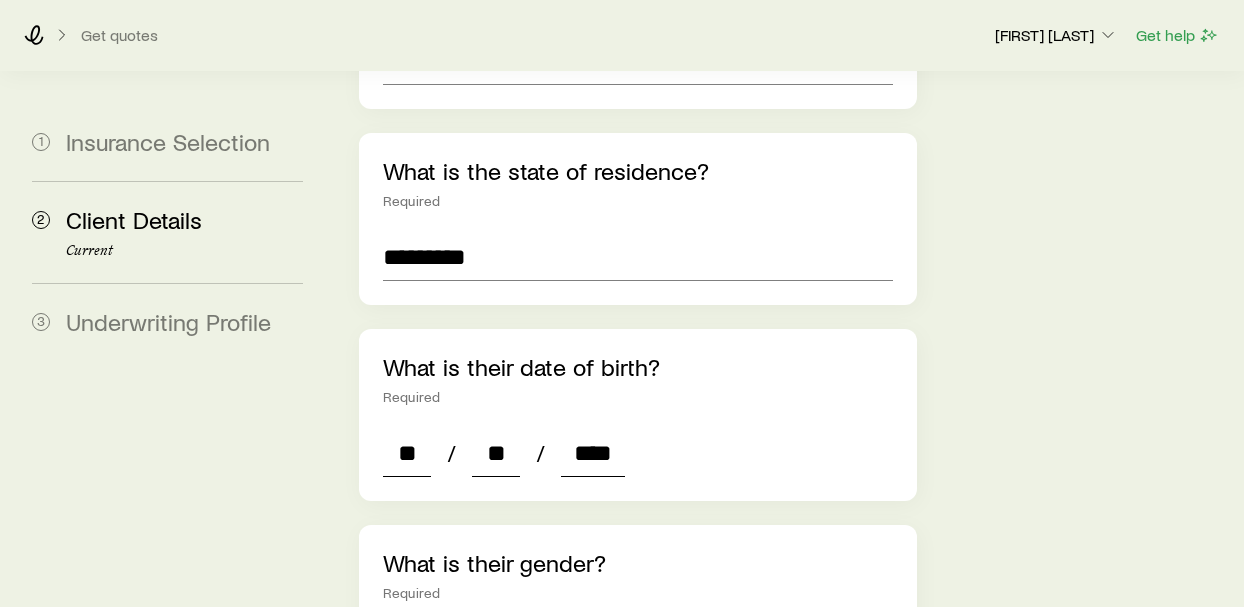 type on "*" 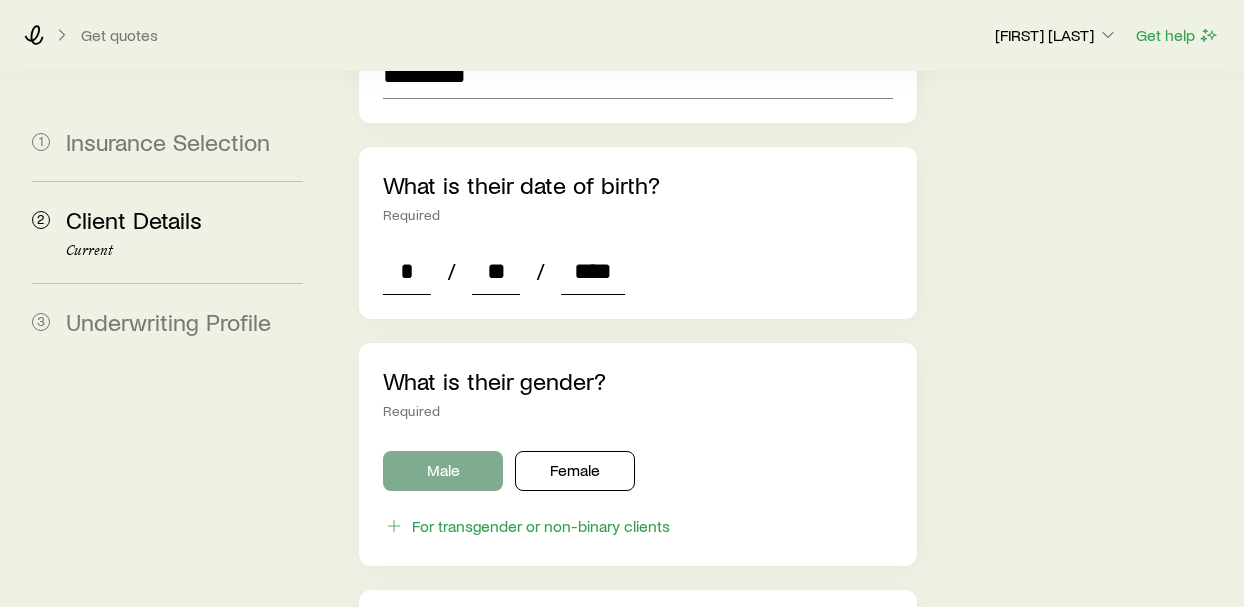 type on "****" 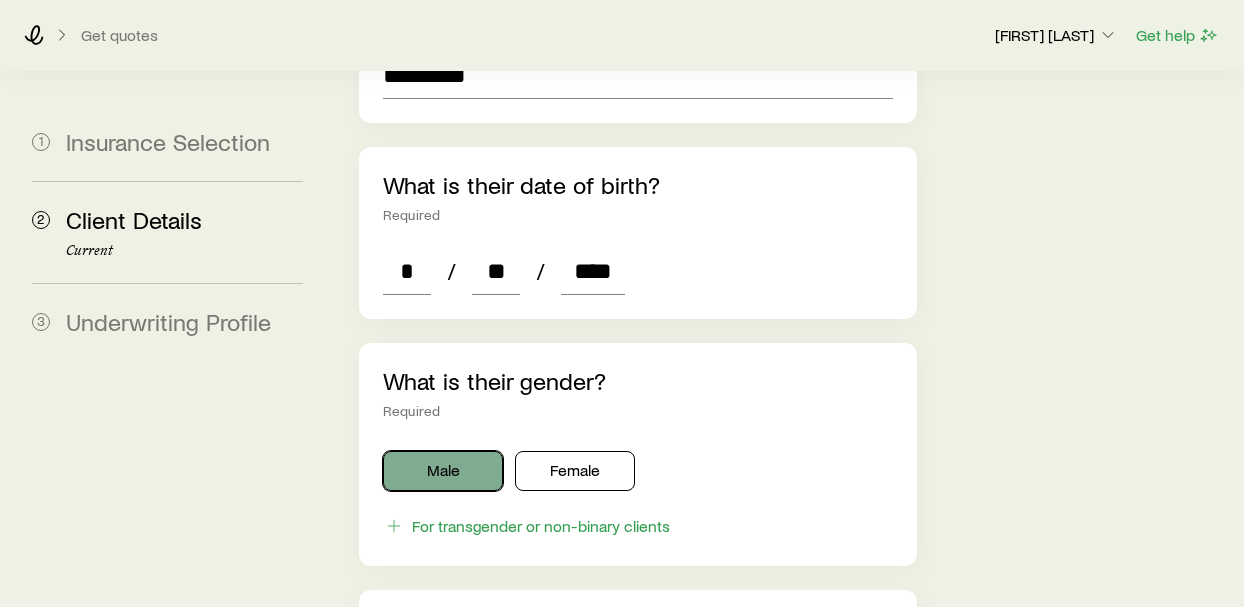 click on "Male" at bounding box center (443, 471) 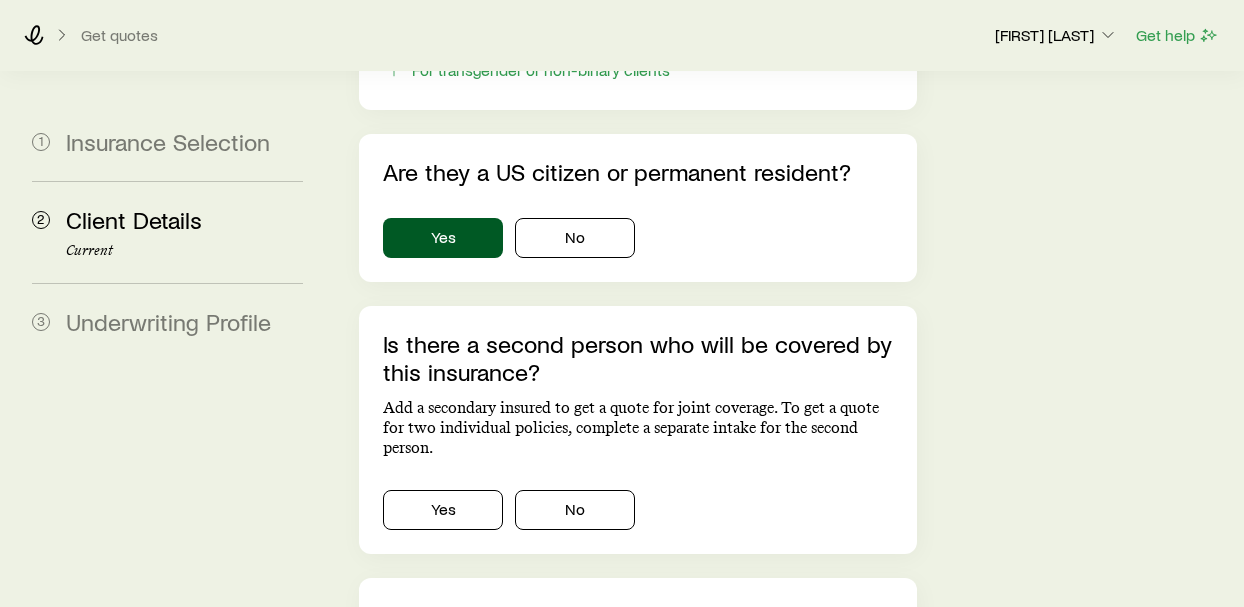 scroll, scrollTop: 1301, scrollLeft: 0, axis: vertical 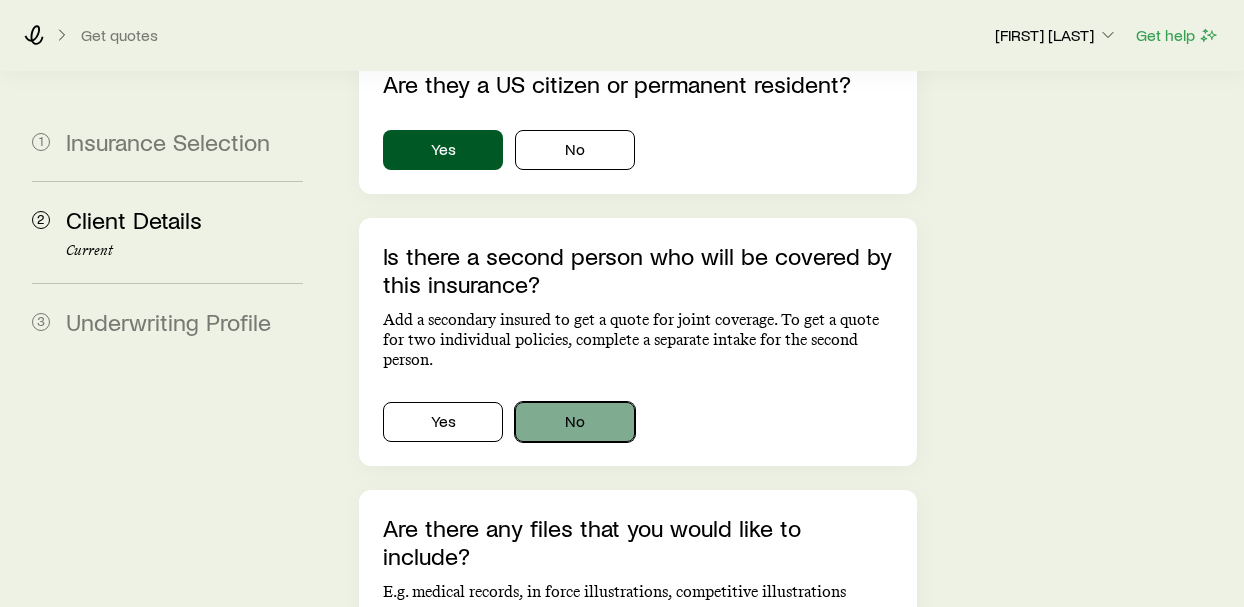 click on "No" at bounding box center [575, 422] 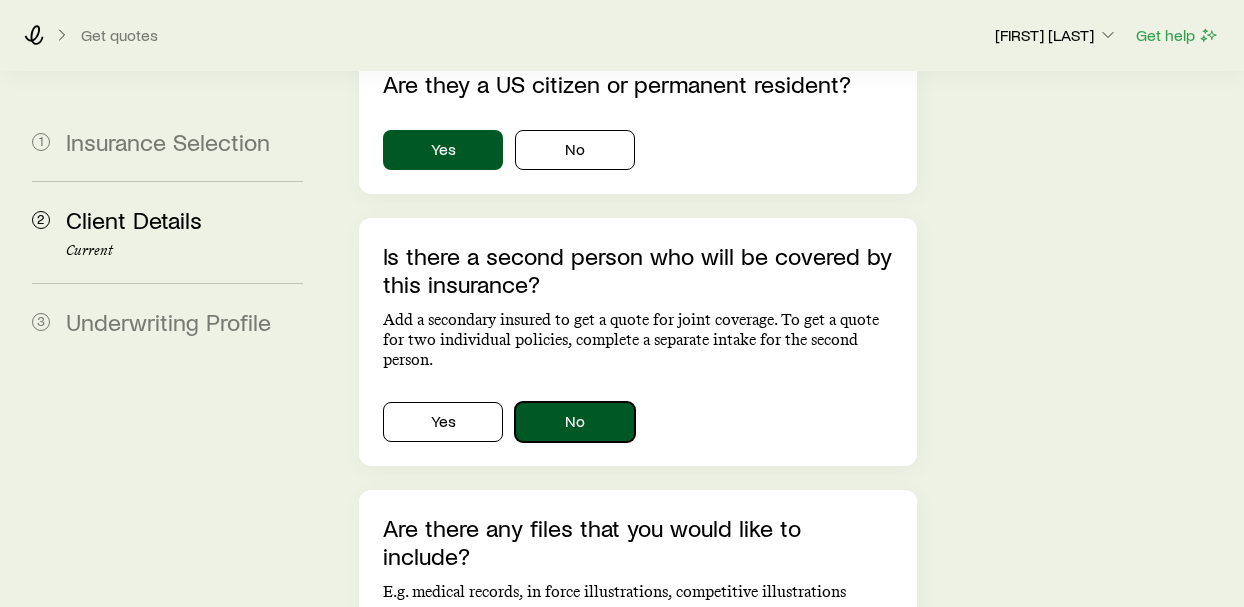 scroll, scrollTop: 1492, scrollLeft: 0, axis: vertical 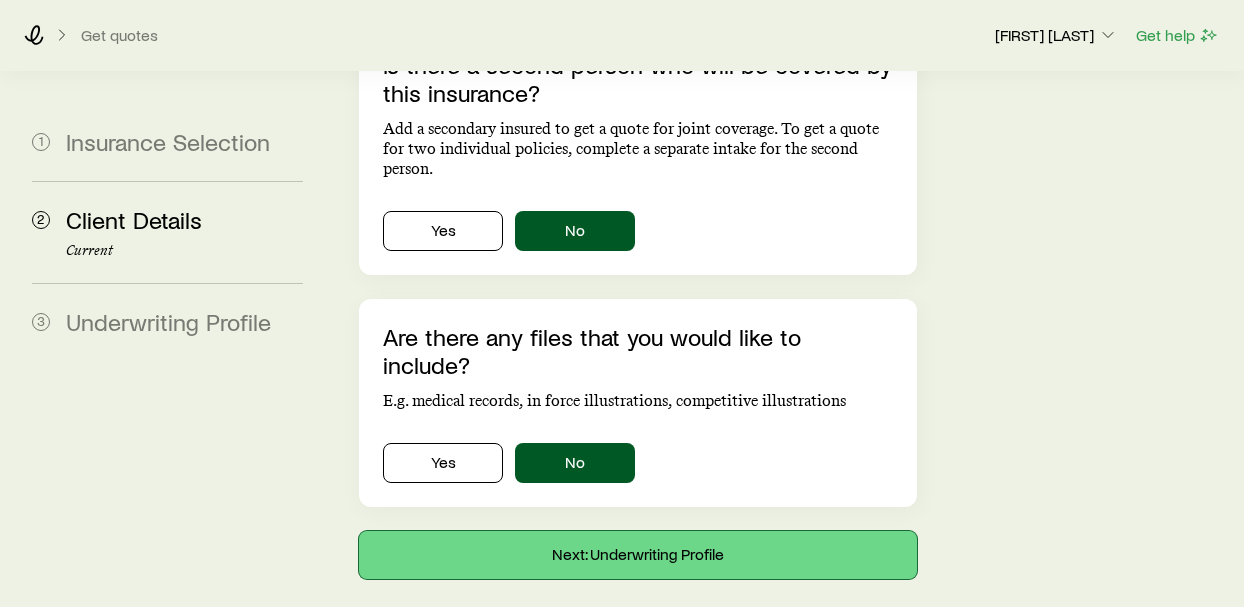 click on "Next: Underwriting Profile" at bounding box center [638, 555] 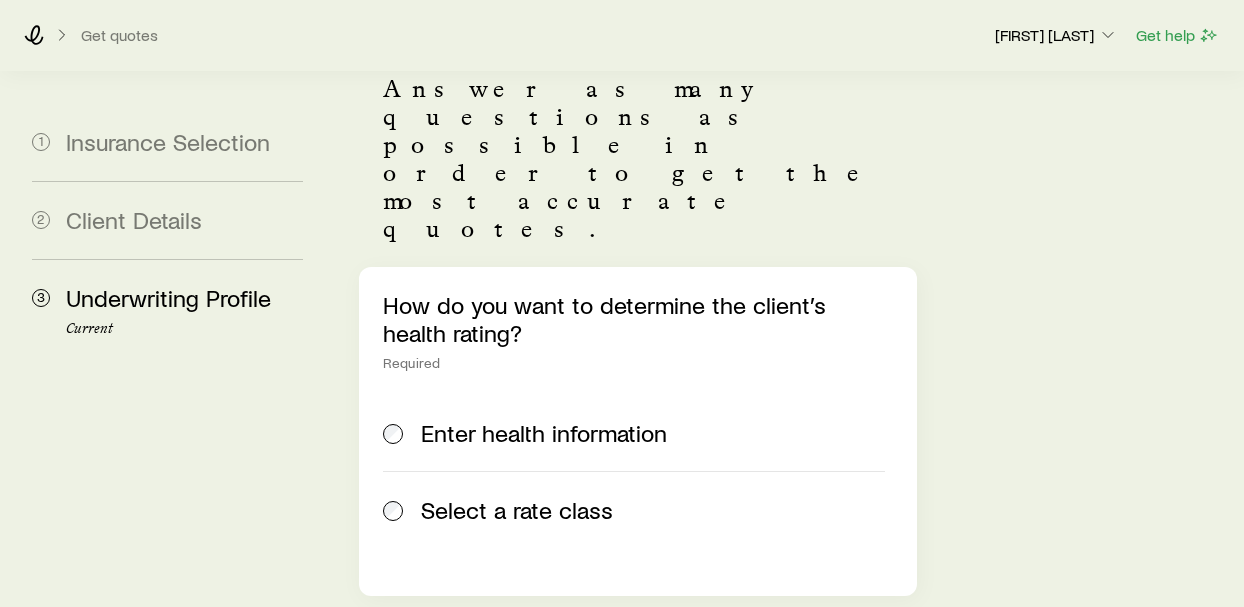 scroll, scrollTop: 160, scrollLeft: 0, axis: vertical 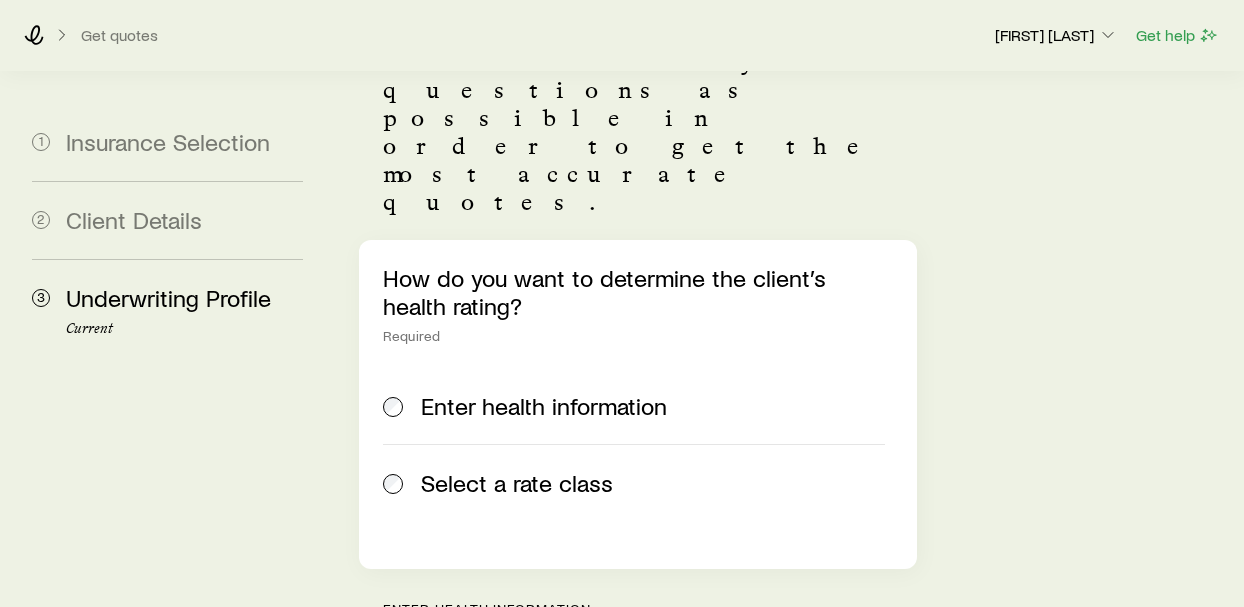 click on "Select a rate class" at bounding box center [517, 483] 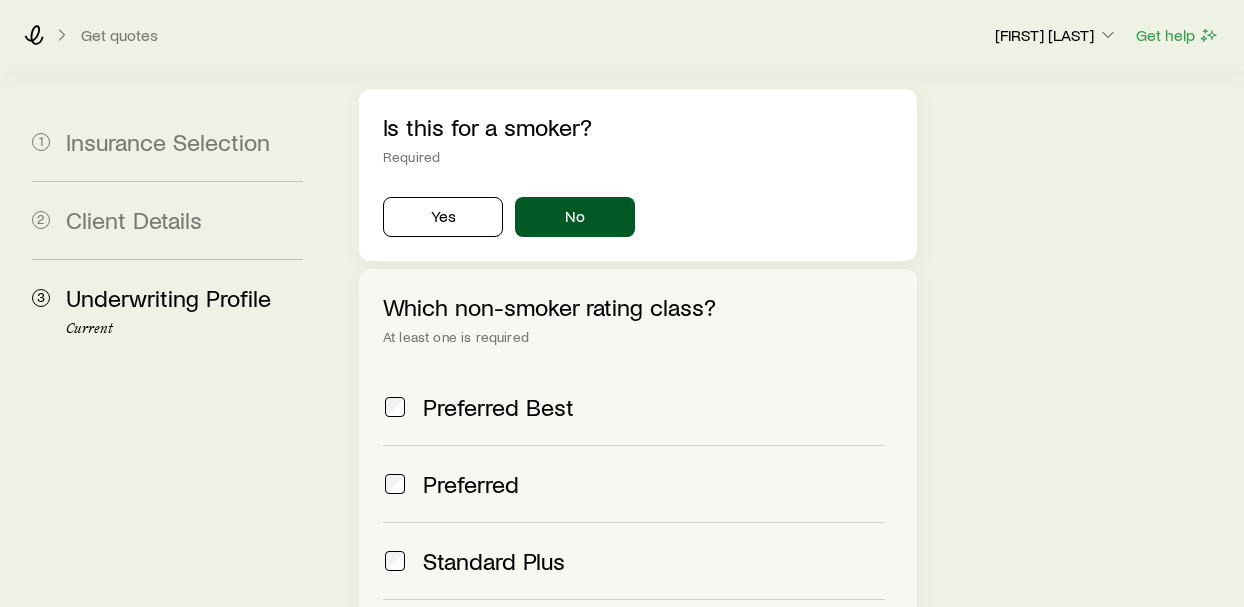 scroll, scrollTop: 719, scrollLeft: 0, axis: vertical 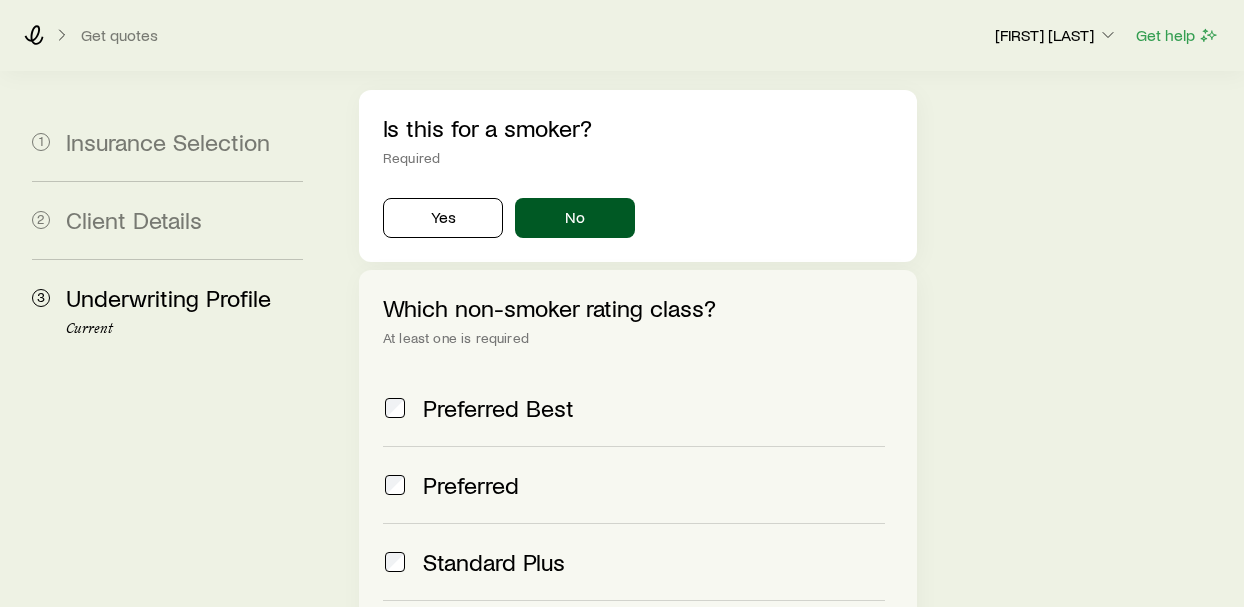 click on "Preferred Best" at bounding box center (634, 408) 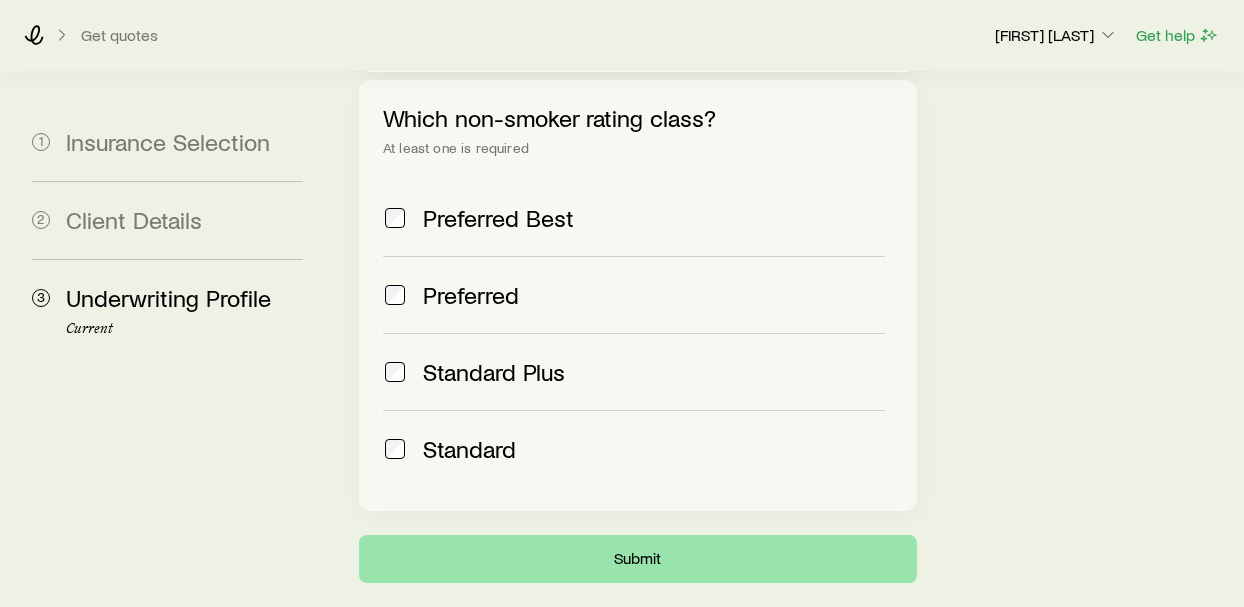 scroll, scrollTop: 941, scrollLeft: 0, axis: vertical 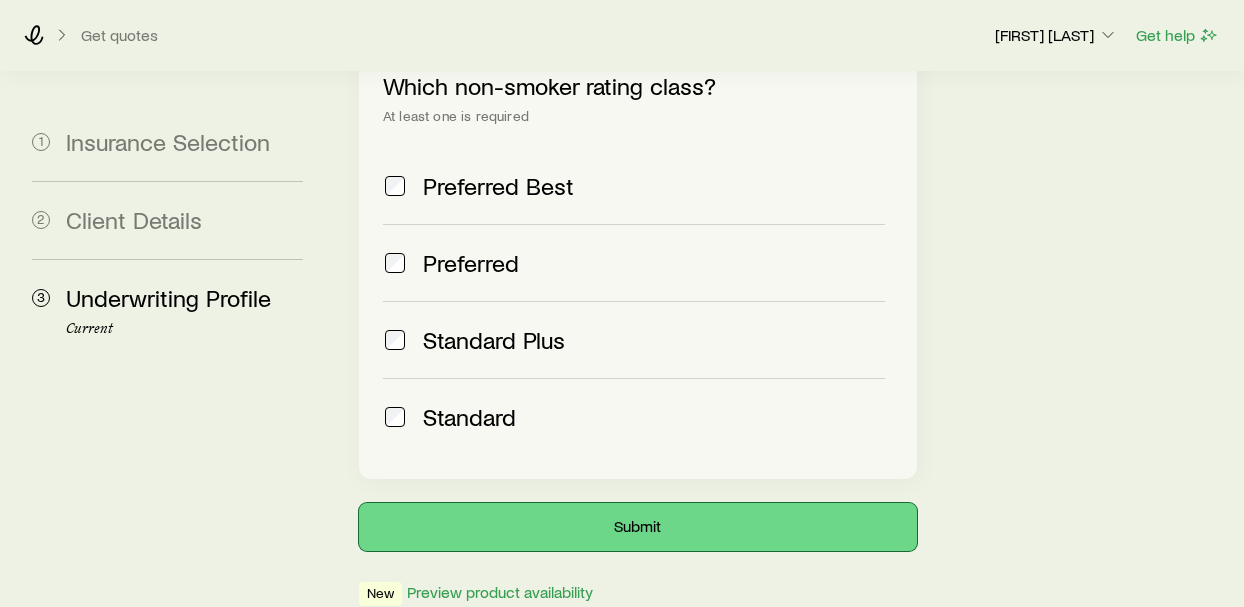 click on "Submit" at bounding box center [638, 527] 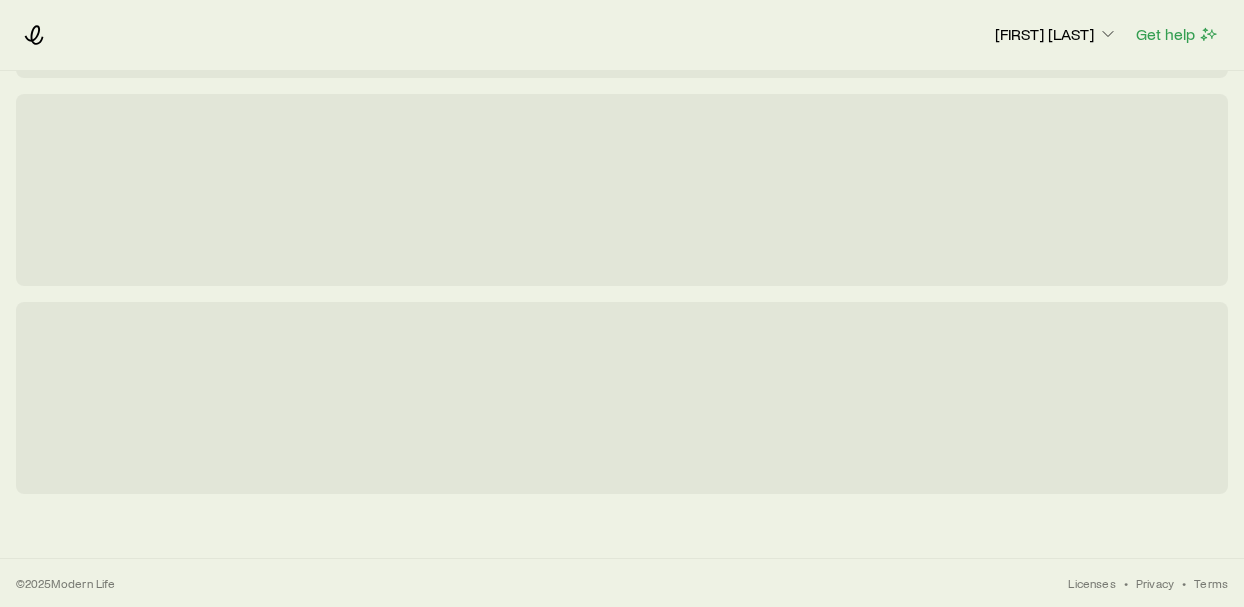 scroll, scrollTop: 0, scrollLeft: 0, axis: both 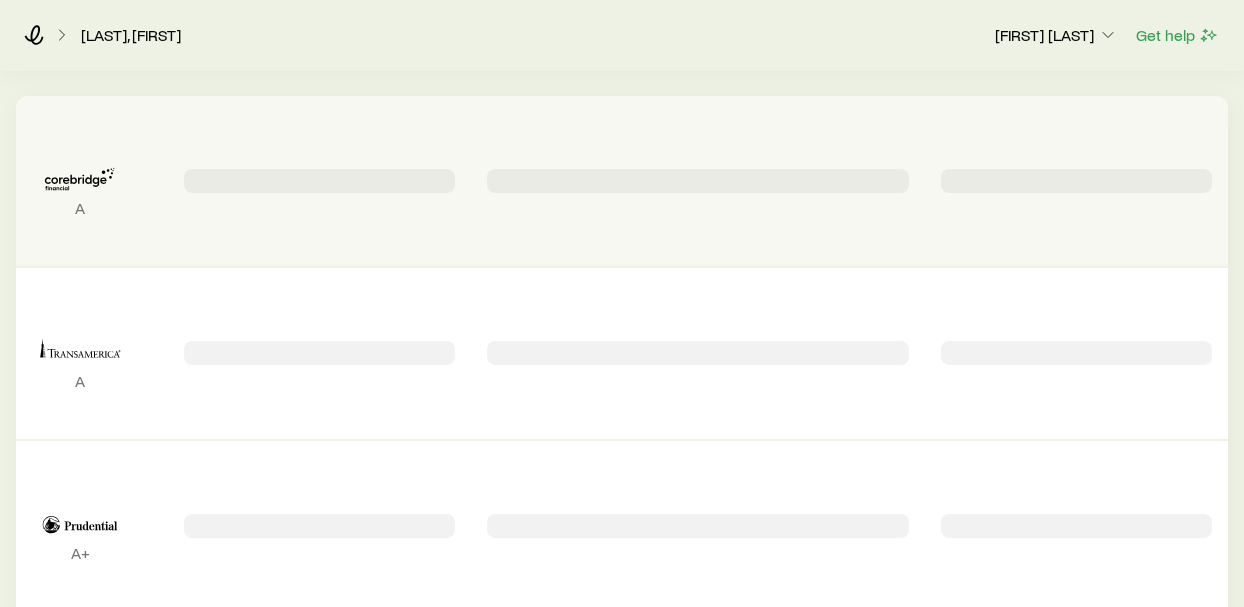 click on "A" at bounding box center (622, 181) 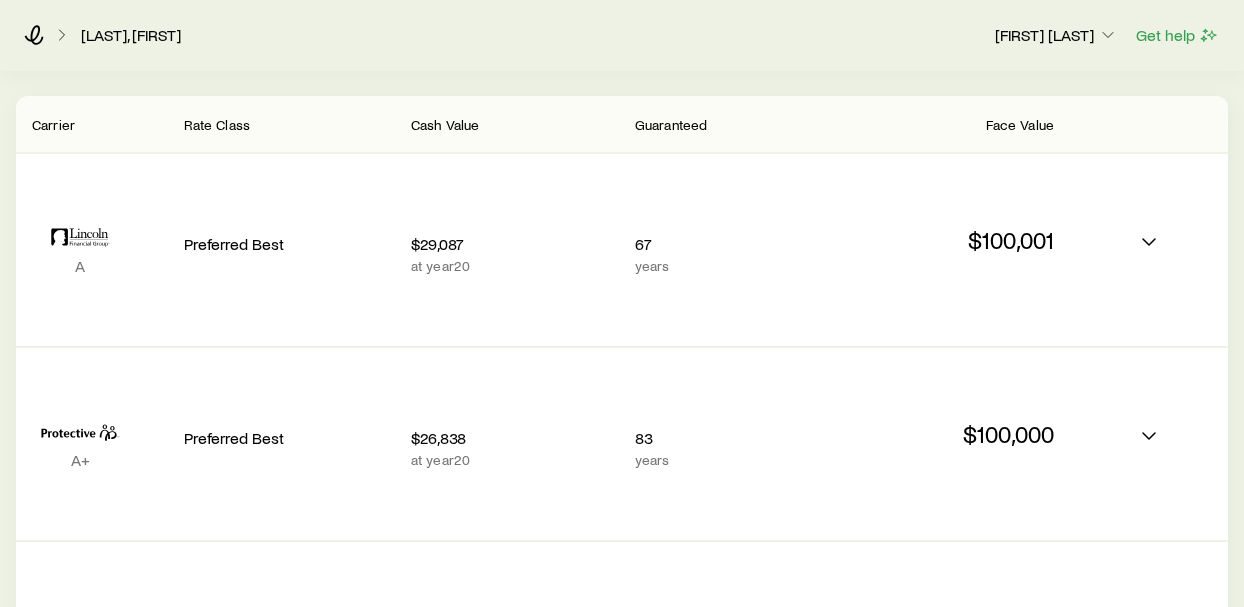 scroll, scrollTop: 297, scrollLeft: 0, axis: vertical 